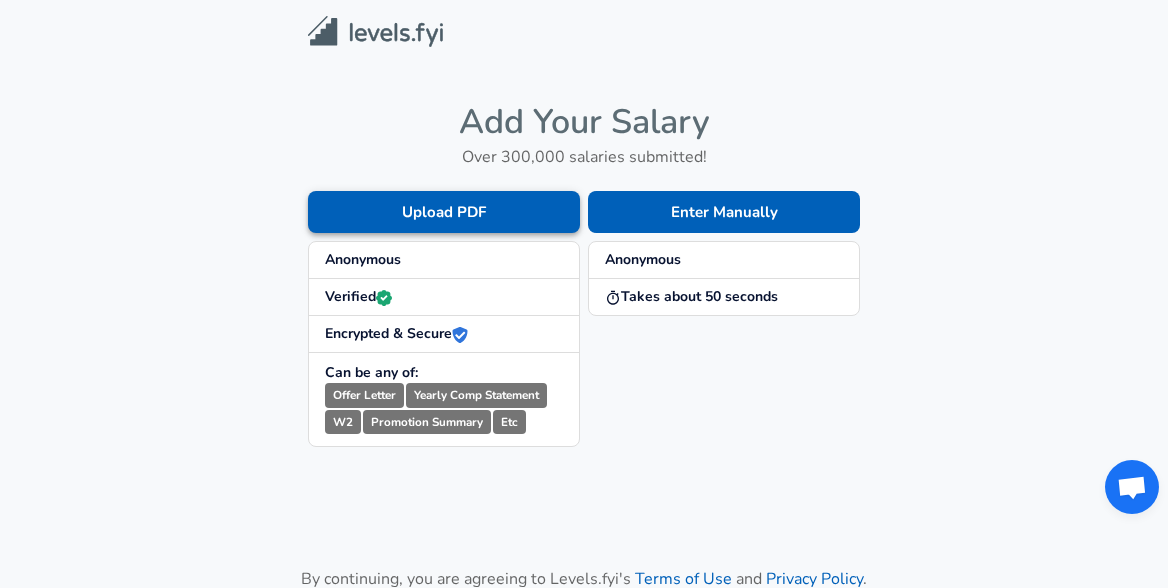 scroll, scrollTop: 0, scrollLeft: 0, axis: both 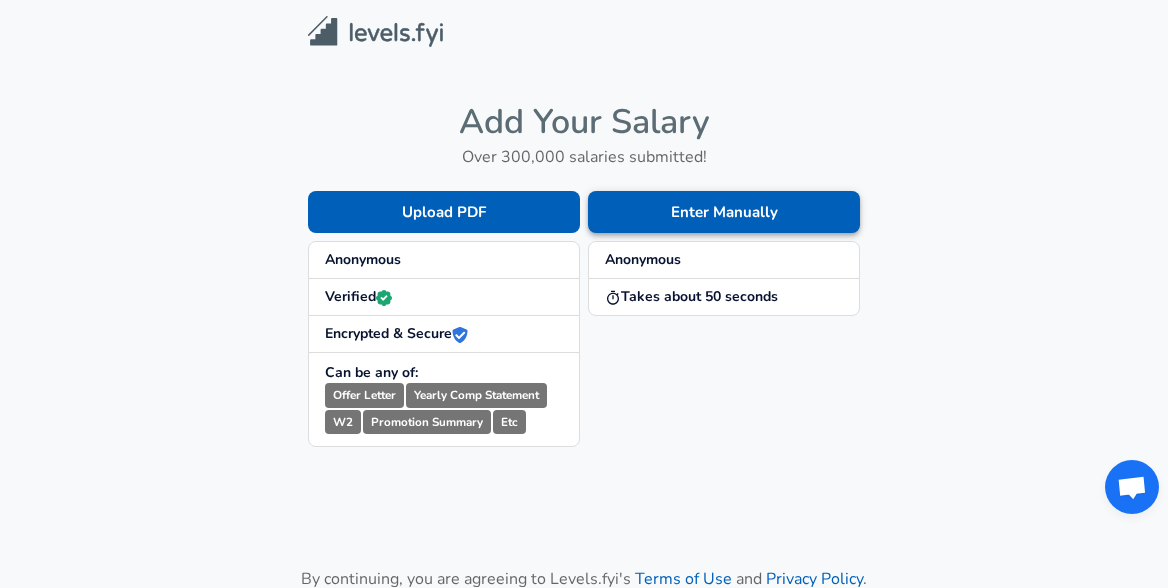 click on "Enter Manually" at bounding box center [724, 212] 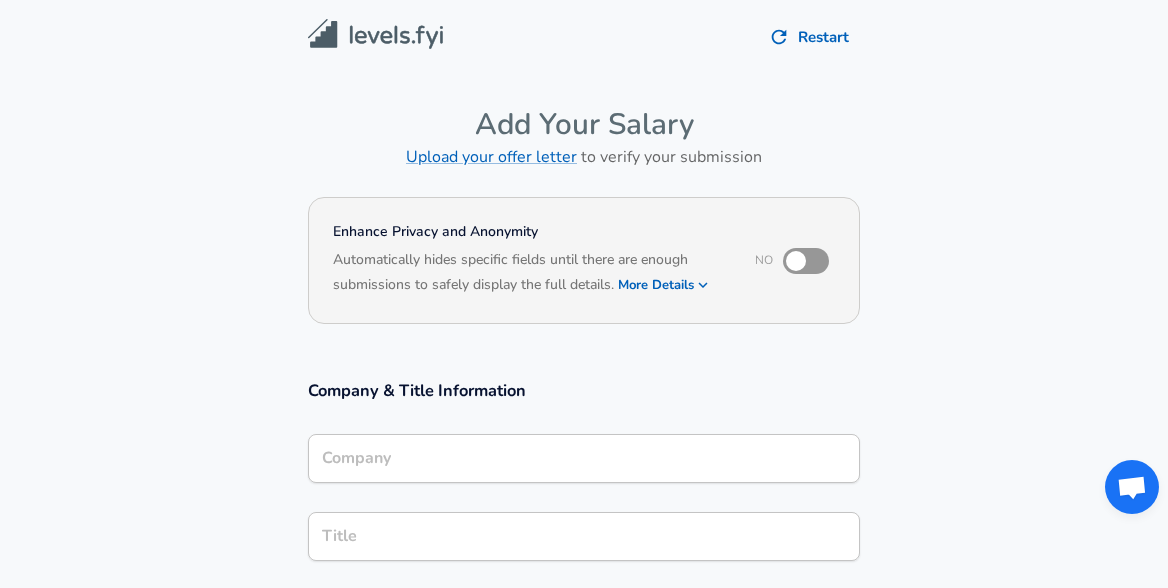 click at bounding box center [796, 261] 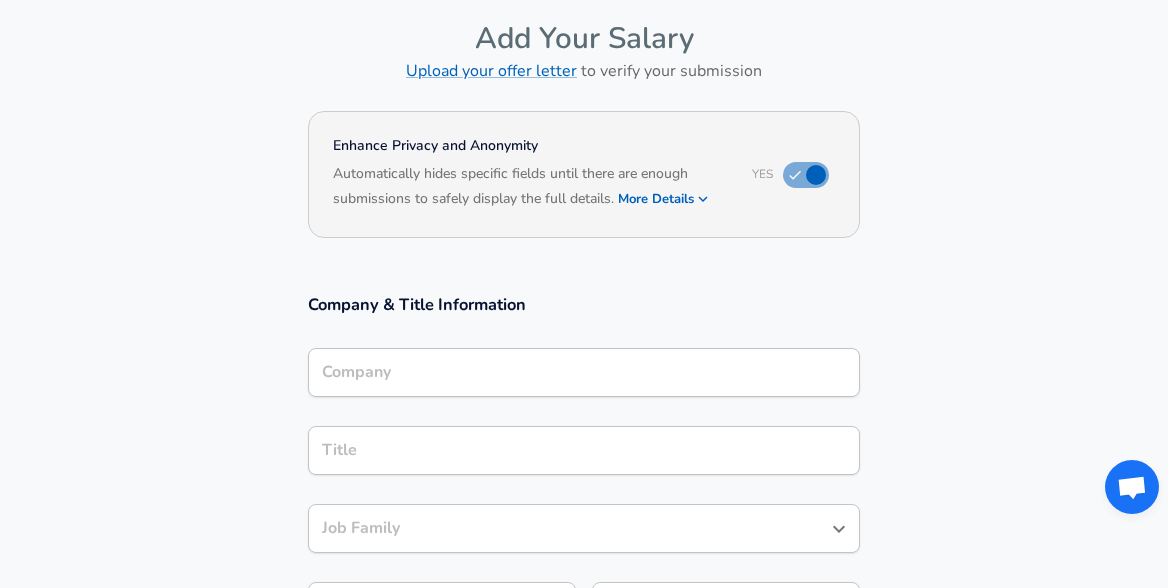 click on "Company" at bounding box center (584, 372) 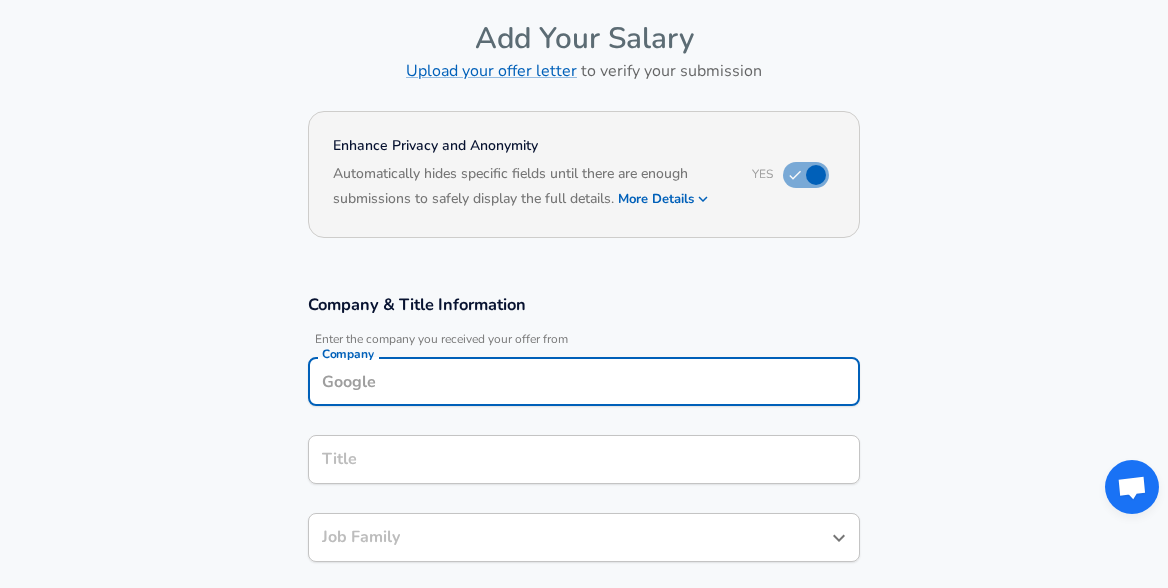 scroll, scrollTop: 106, scrollLeft: 0, axis: vertical 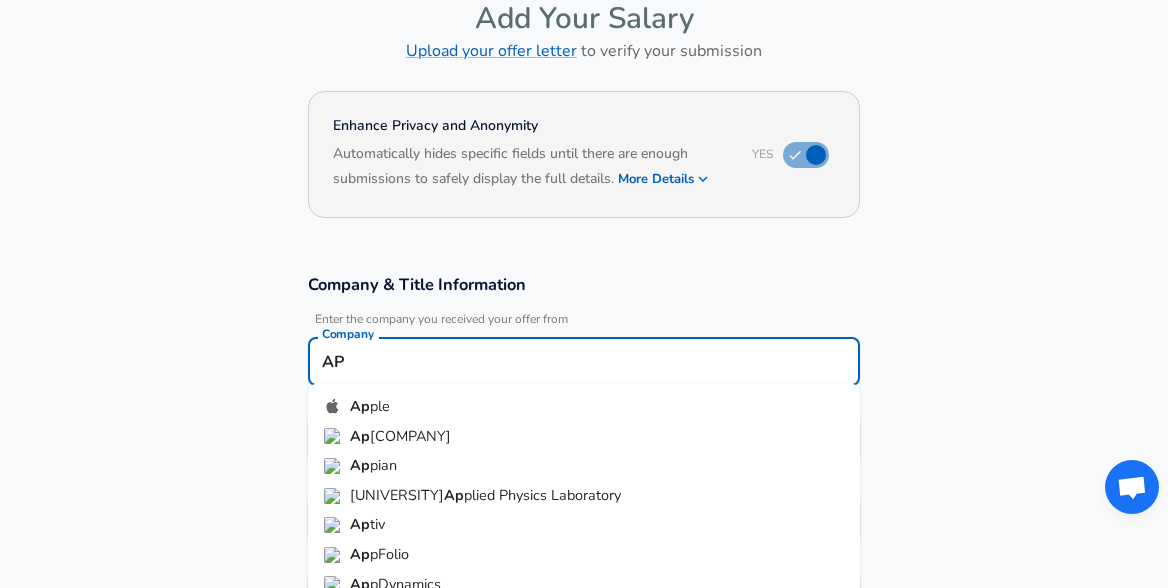click on "Ap ple" at bounding box center [584, 407] 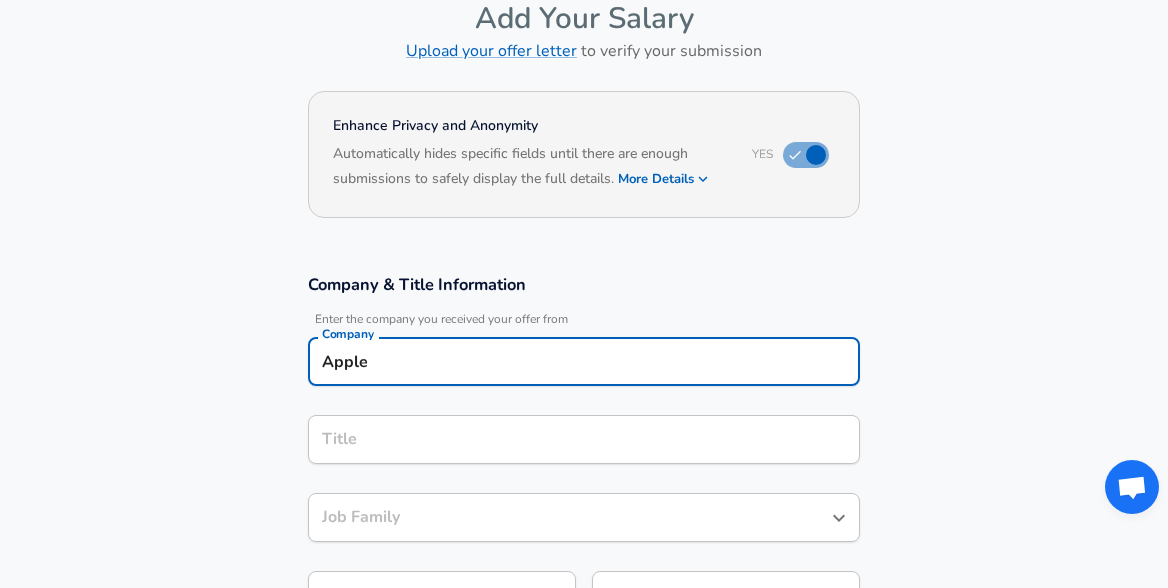 click on "Title" at bounding box center (584, 439) 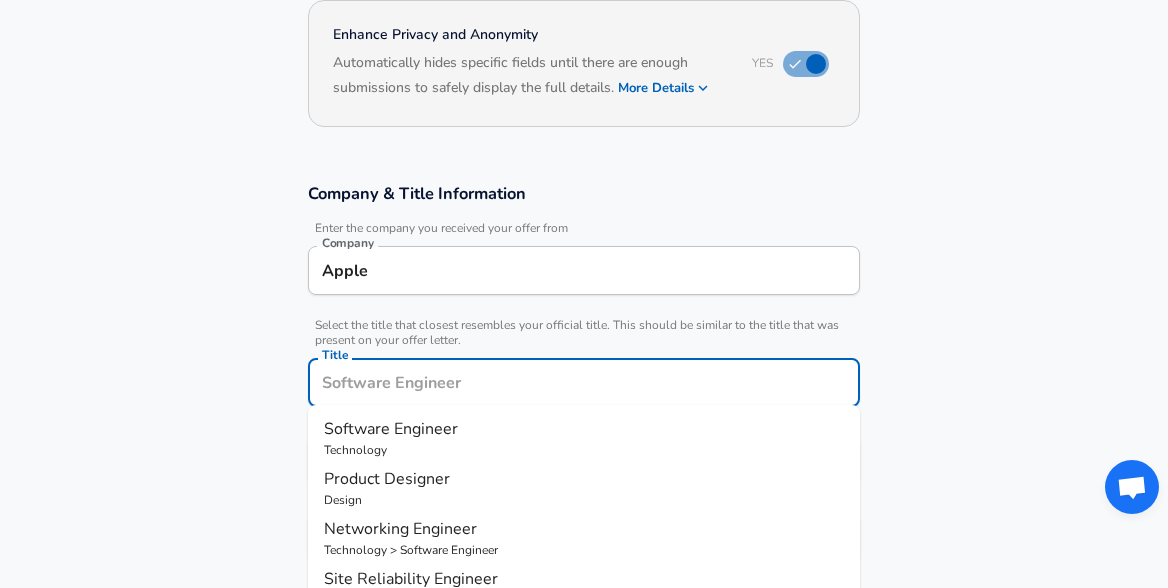 click on "Software Engineer" at bounding box center (584, 429) 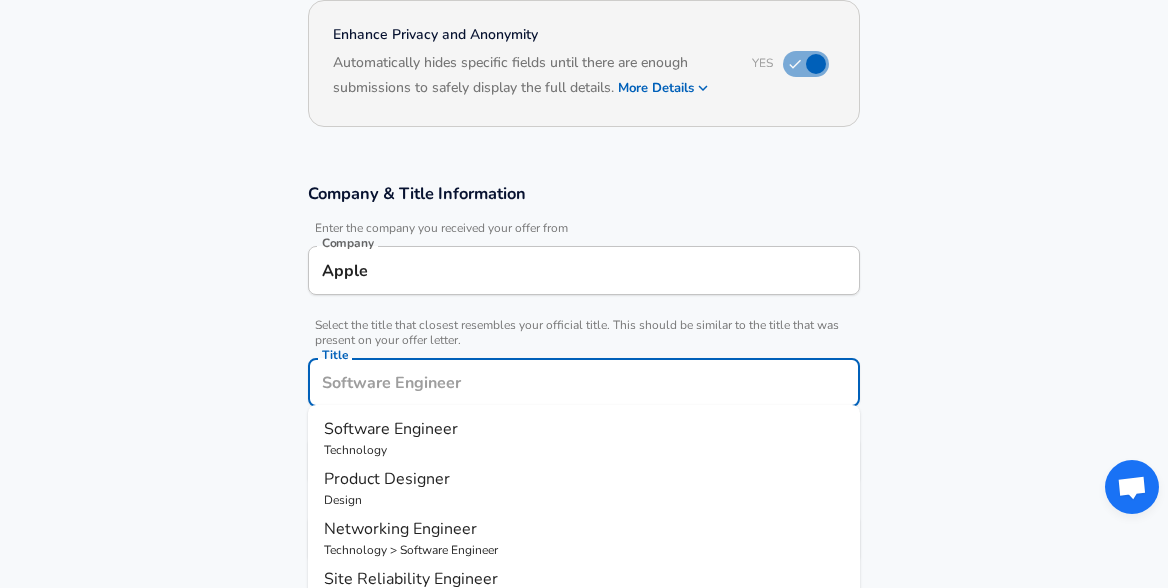 type on "Software Engineer" 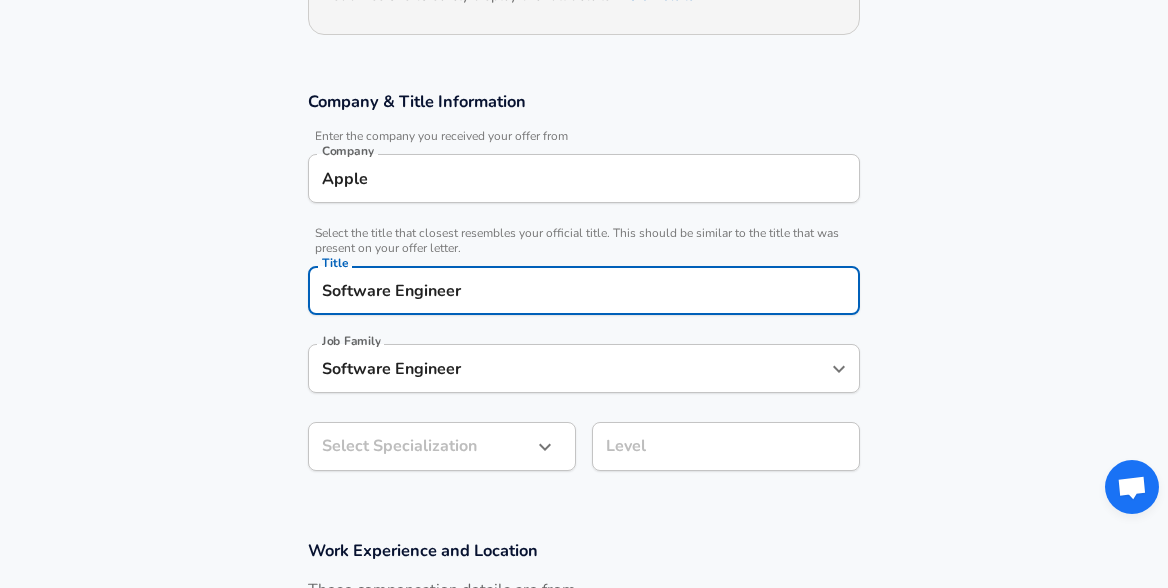scroll, scrollTop: 301, scrollLeft: 0, axis: vertical 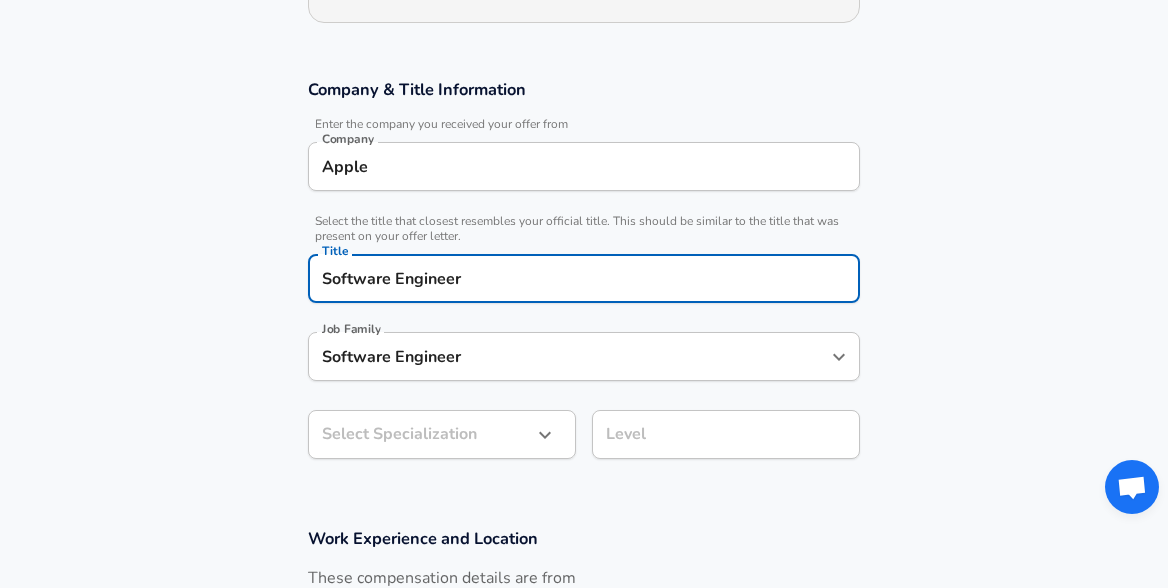 click 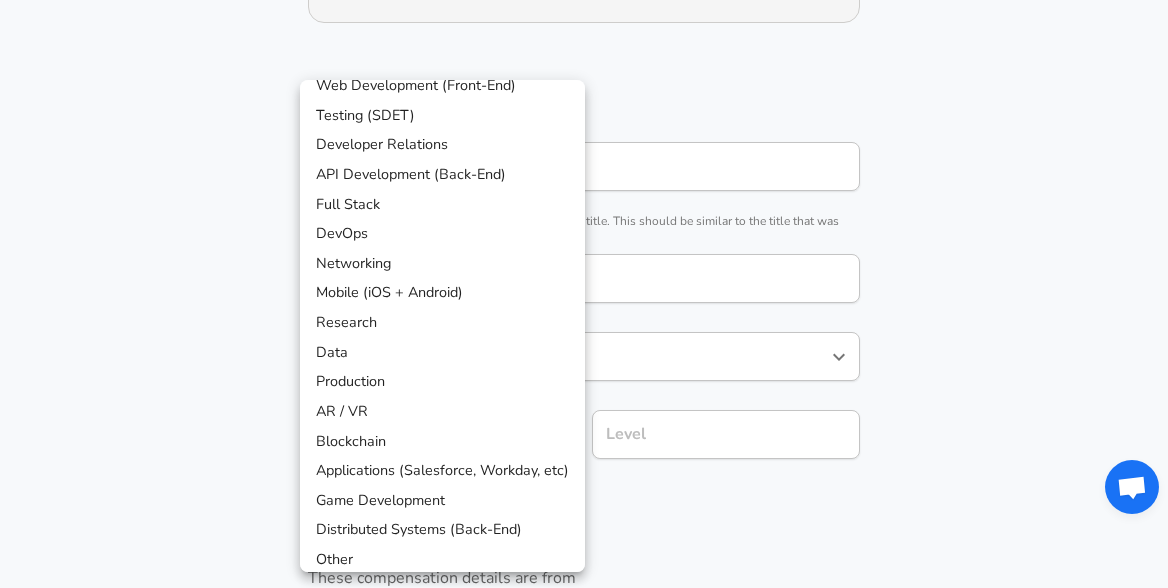 scroll, scrollTop: 75, scrollLeft: 0, axis: vertical 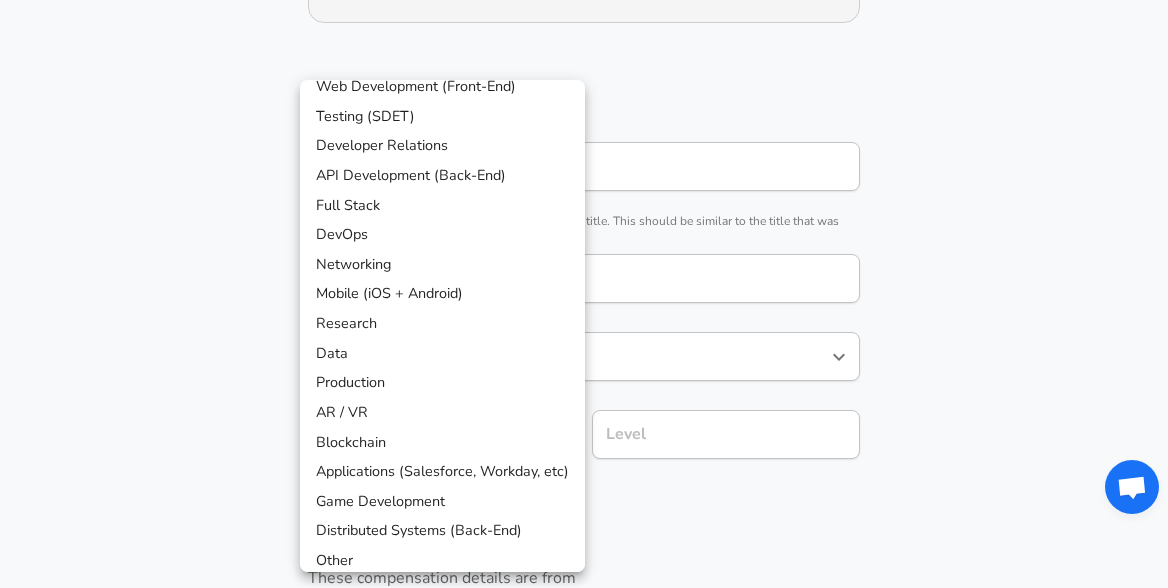 click on "Distributed Systems (Back-End)" at bounding box center (442, 531) 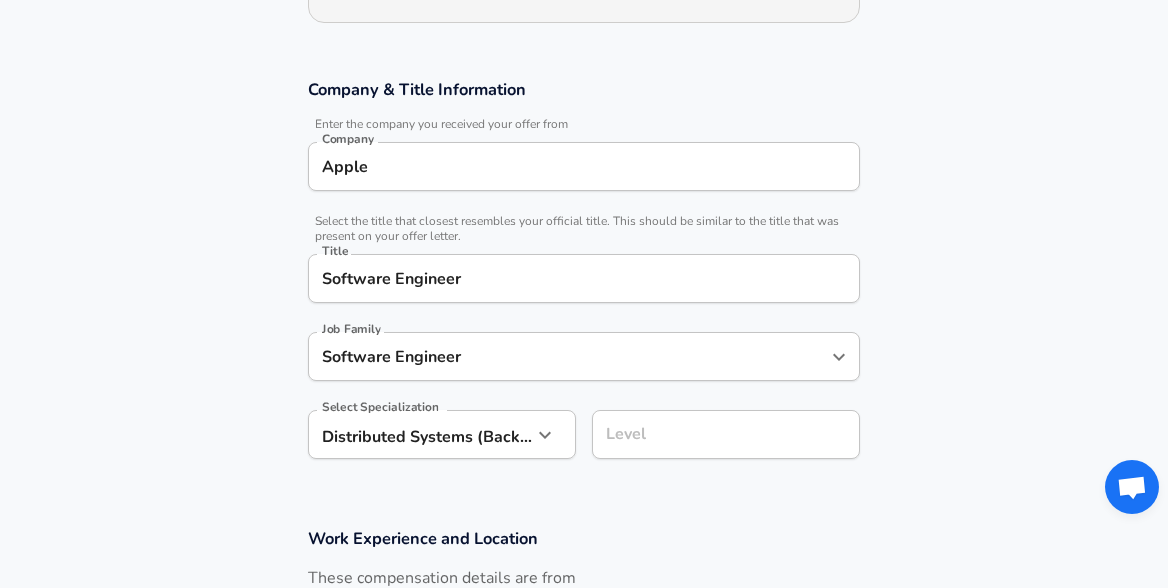 click on "Level Level" at bounding box center [726, 433] 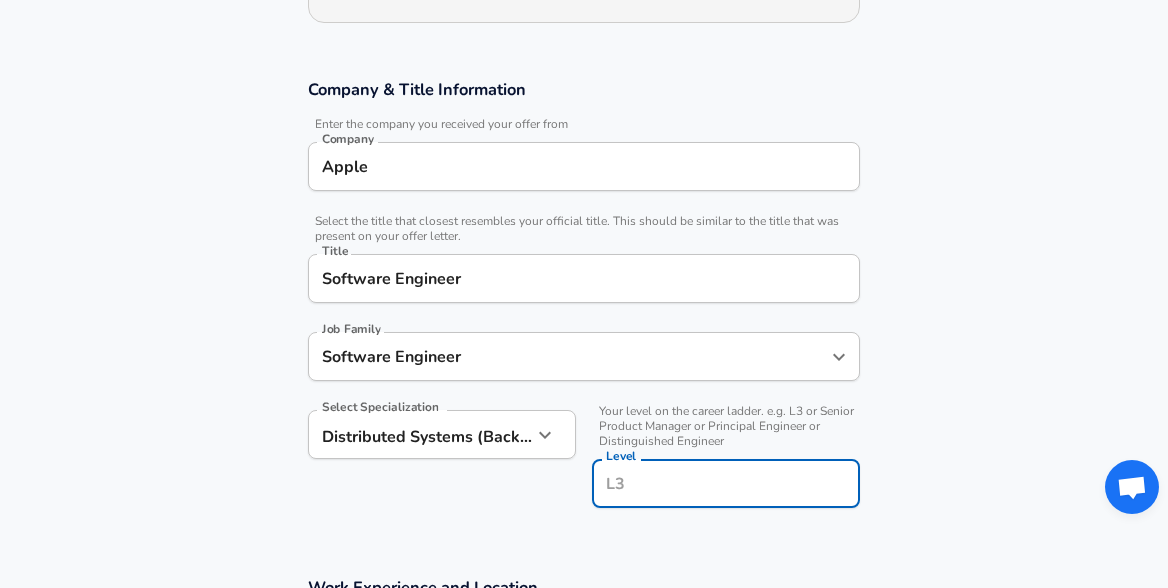 scroll, scrollTop: 341, scrollLeft: 0, axis: vertical 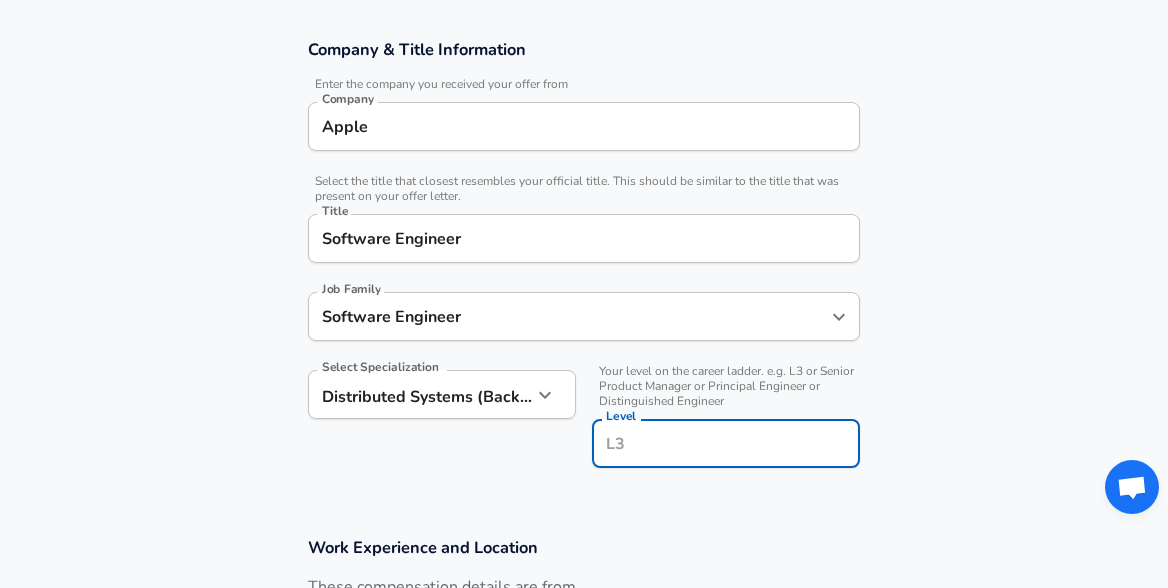 click on "Level" at bounding box center [726, 443] 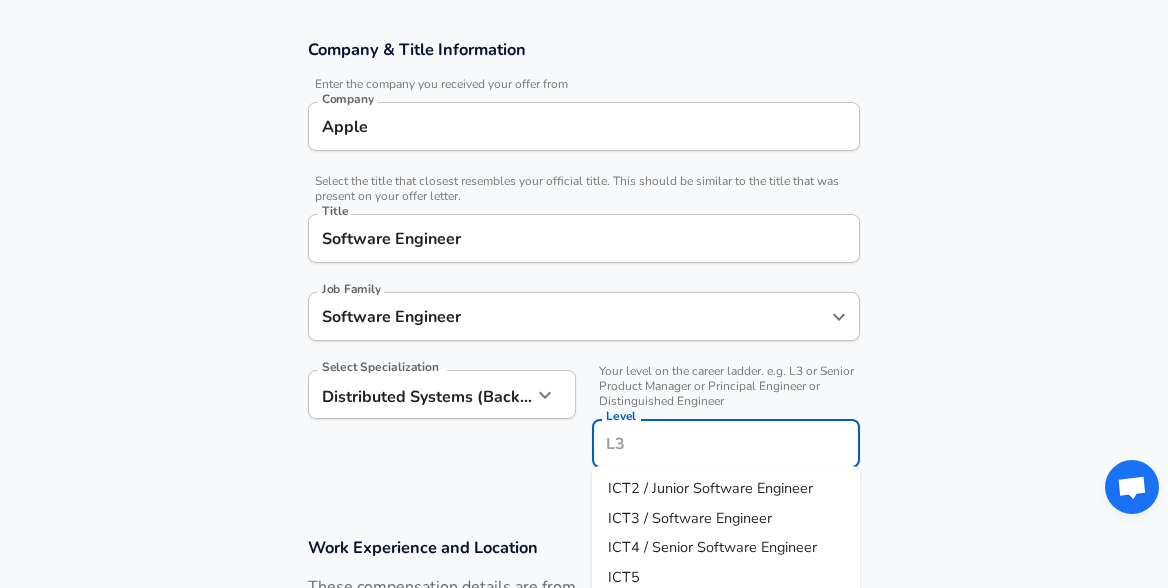 click on "ICT3 / Software Engineer" at bounding box center (690, 518) 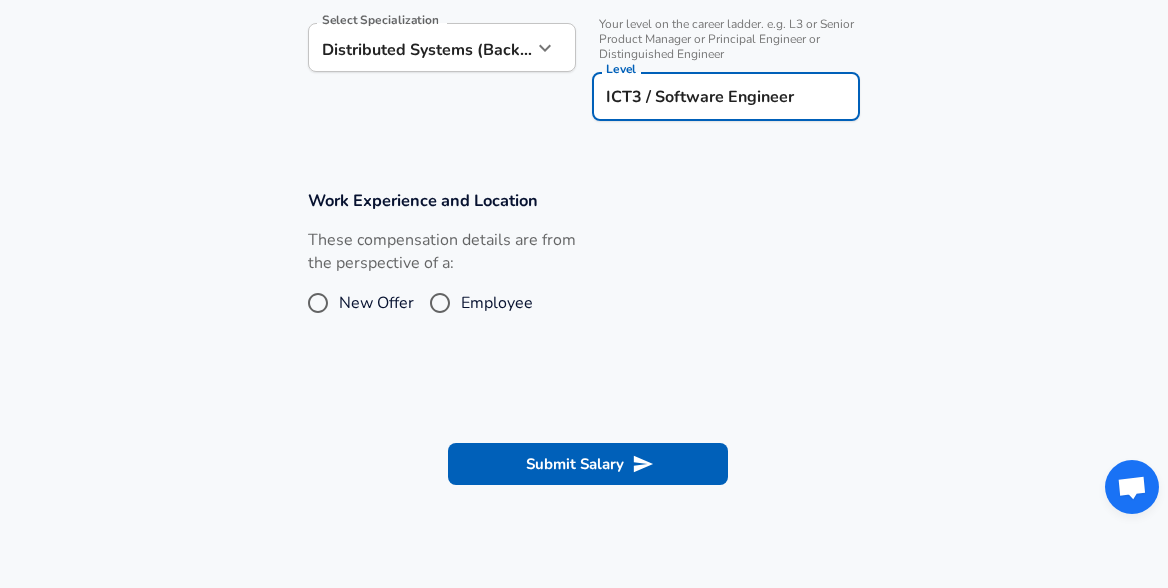 scroll, scrollTop: 706, scrollLeft: 0, axis: vertical 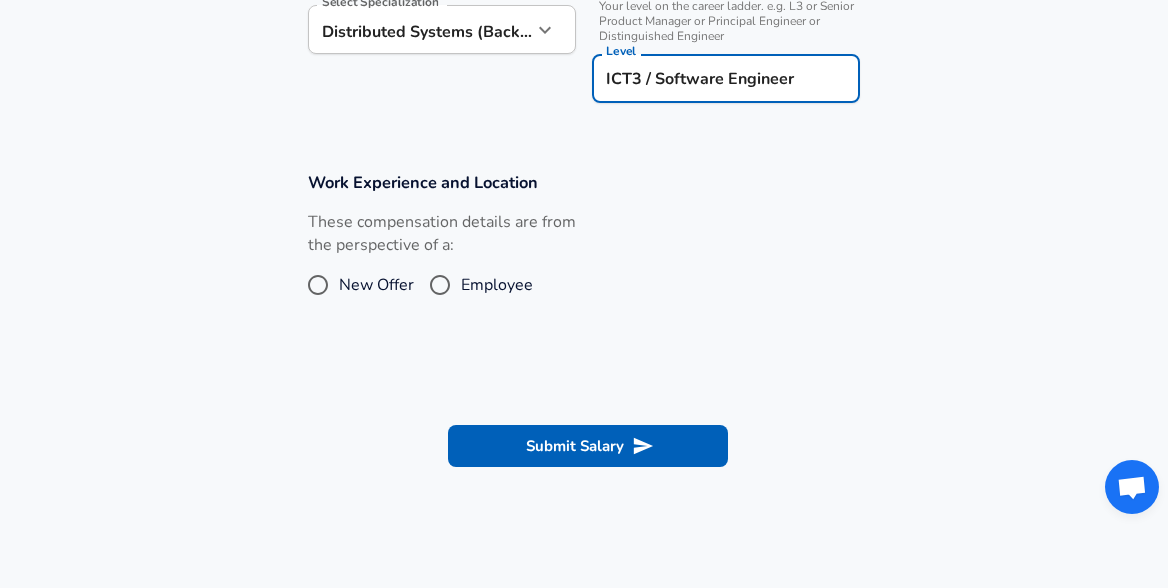 click on "New Offer" at bounding box center [376, 285] 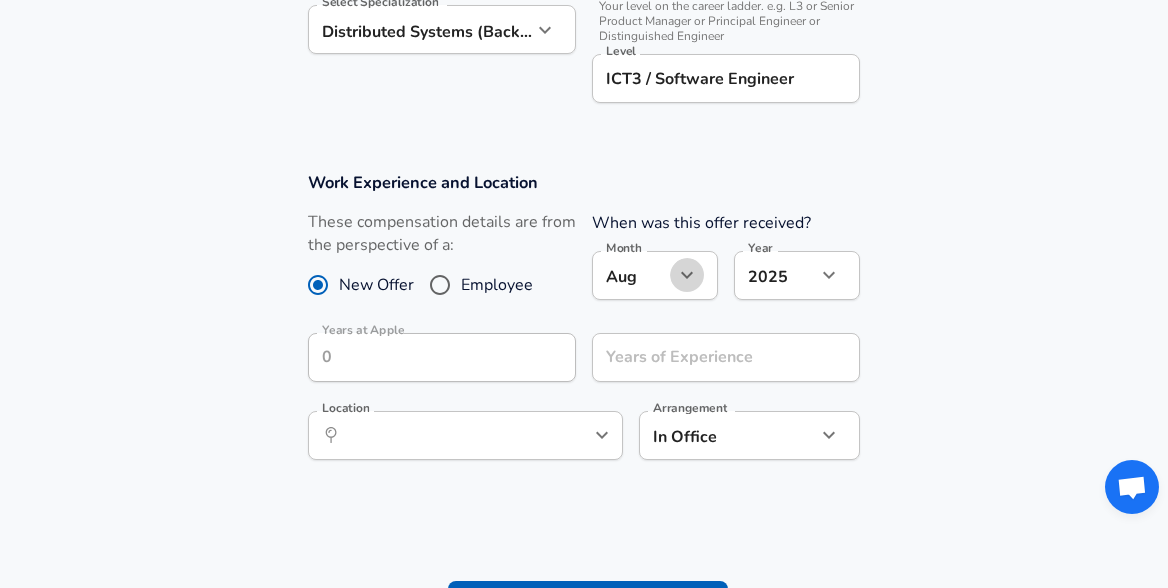 click at bounding box center [687, 275] 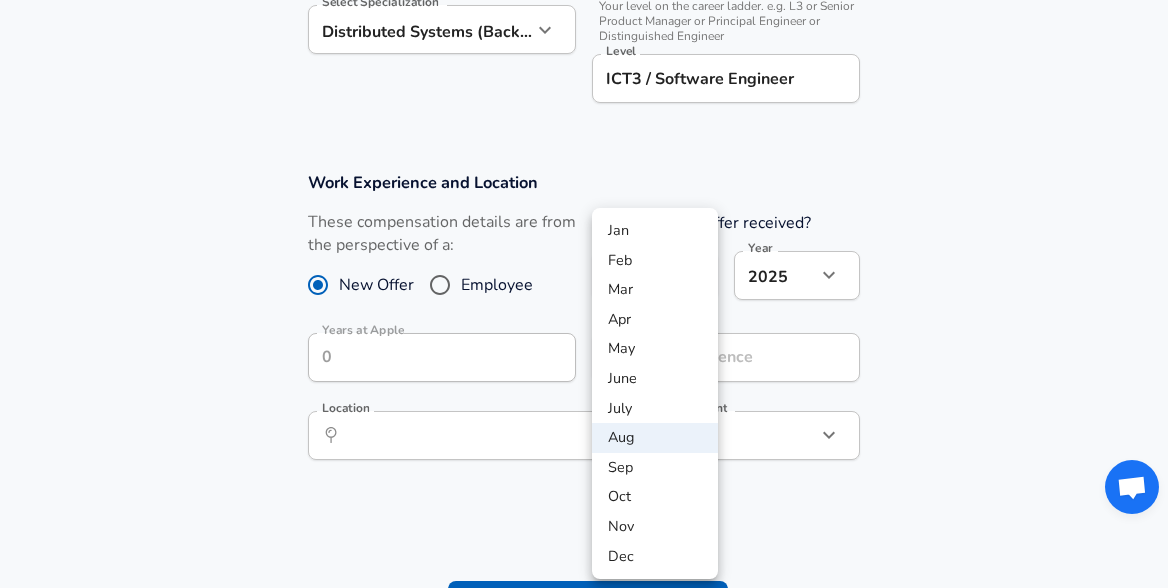 click on "May" at bounding box center [655, 349] 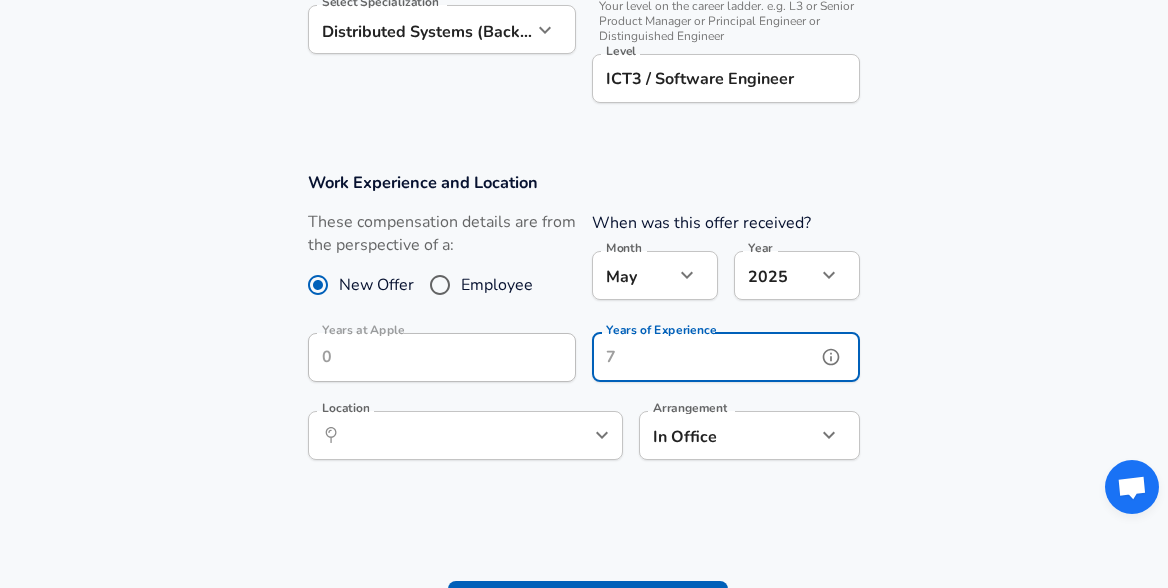 click on "Years of Experience" at bounding box center [704, 357] 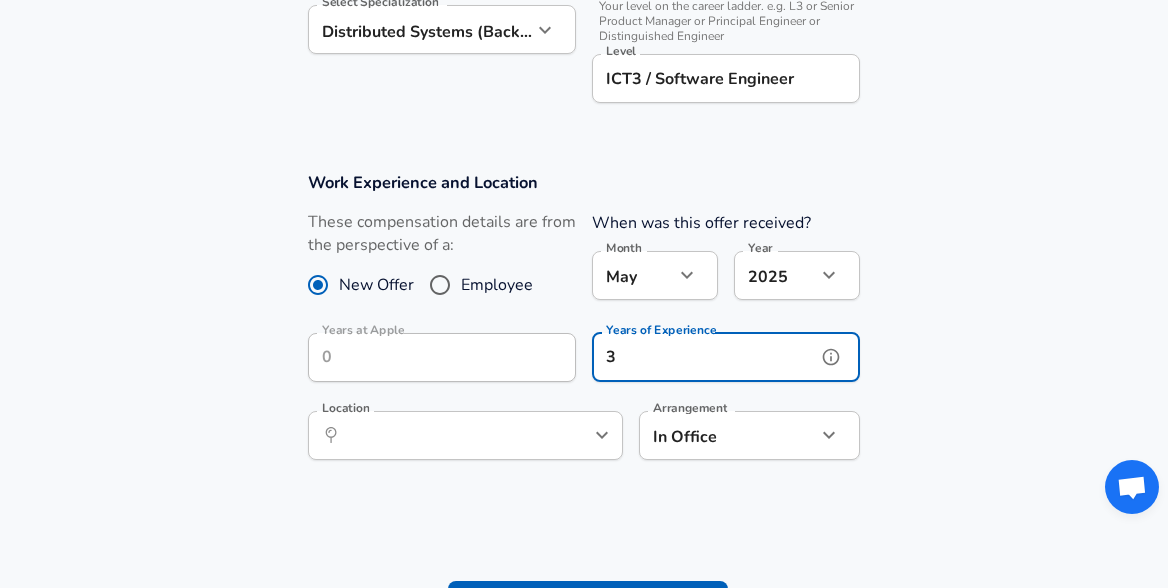 type on "3" 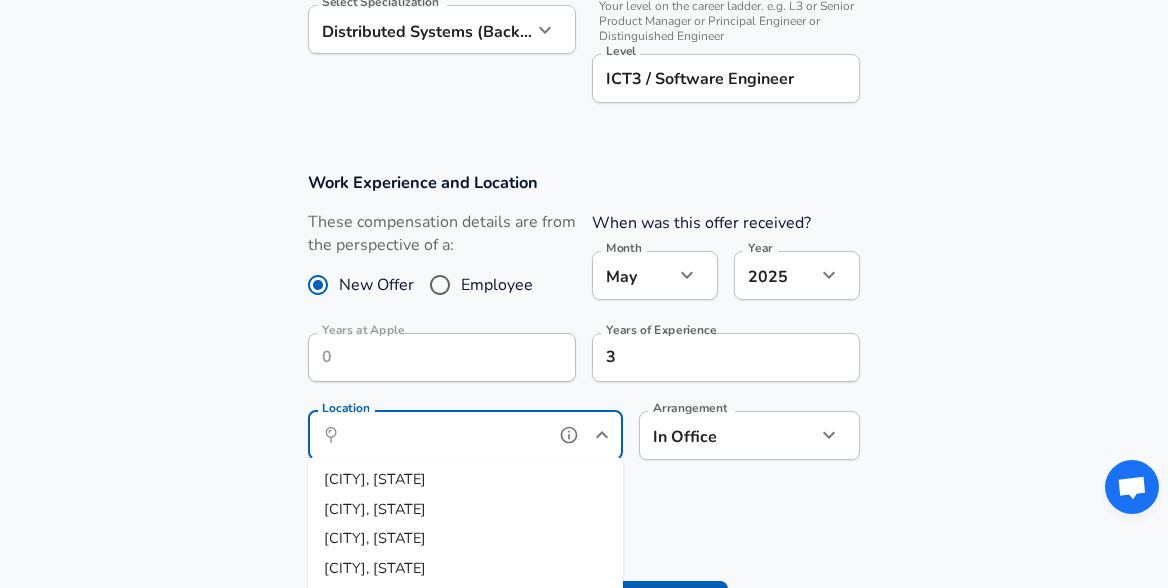 click on "Location" at bounding box center [443, 435] 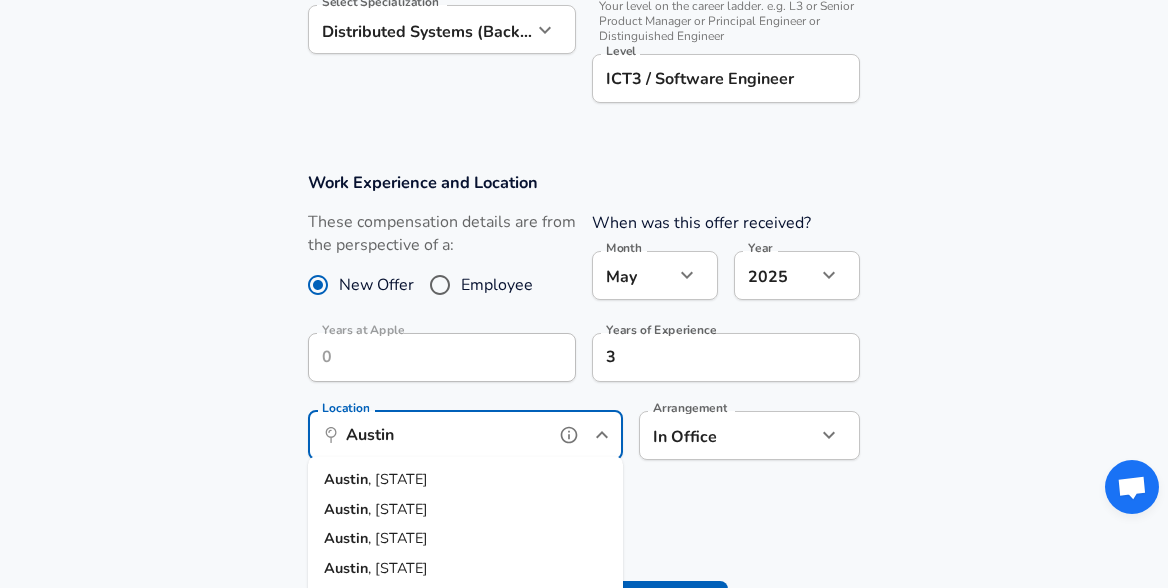 click on "[CITY] , [STATE]" at bounding box center (465, 480) 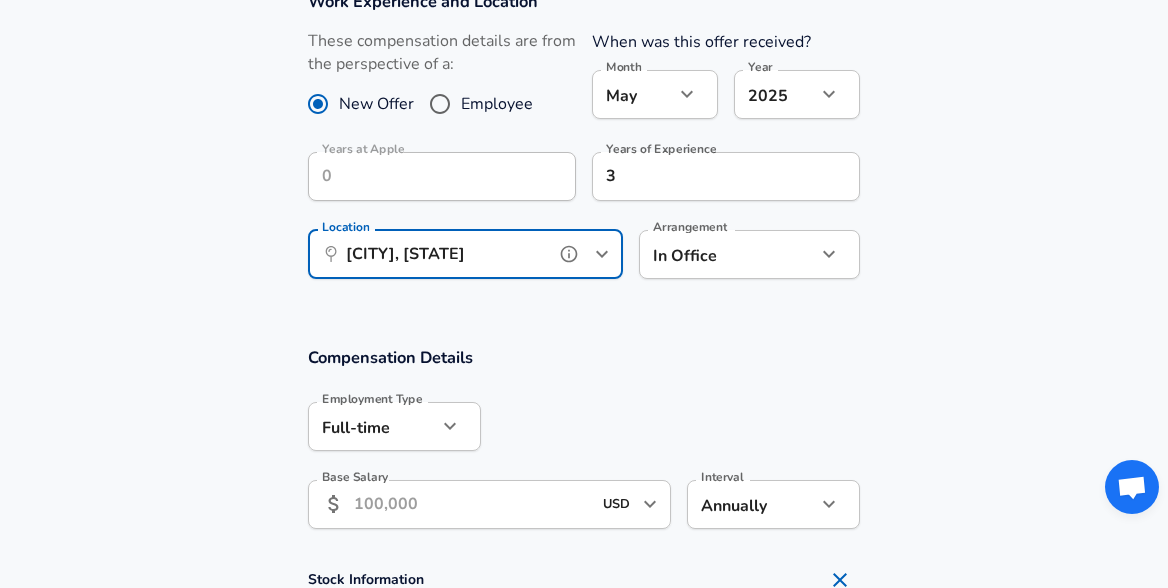 scroll, scrollTop: 962, scrollLeft: 0, axis: vertical 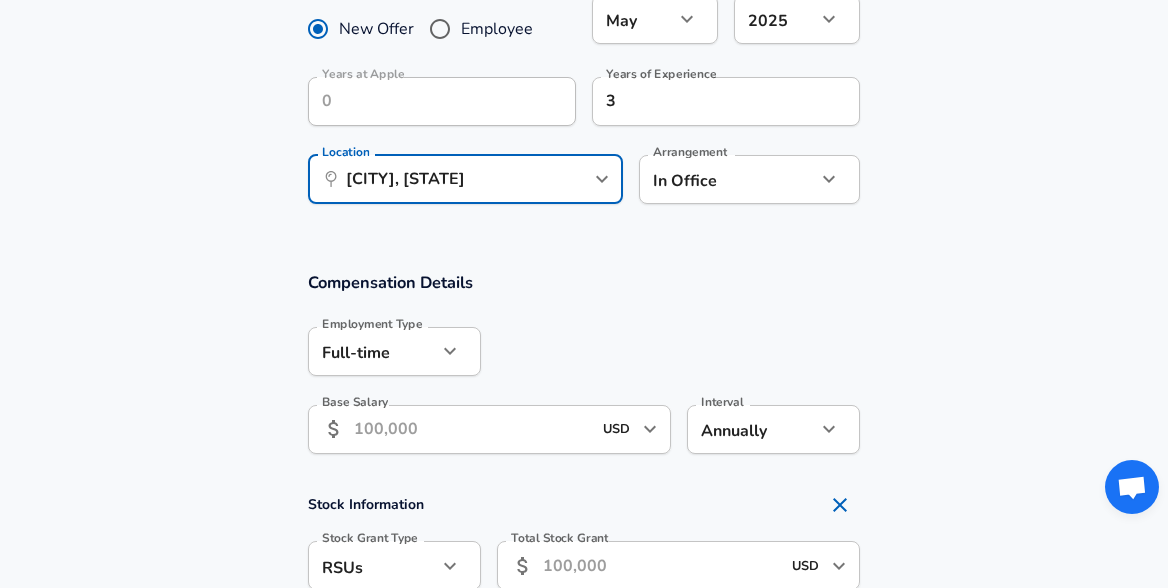click on "Base Salary" at bounding box center (472, 429) 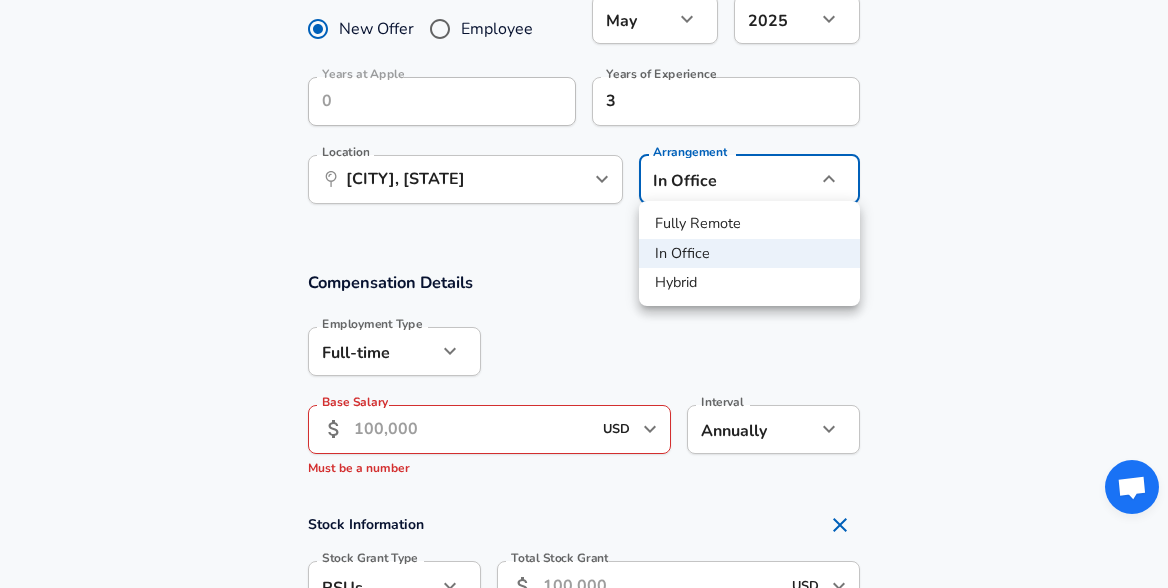 click on "Levels.fyi - Add Your Compensation Anonymously" at bounding box center [584, -668] 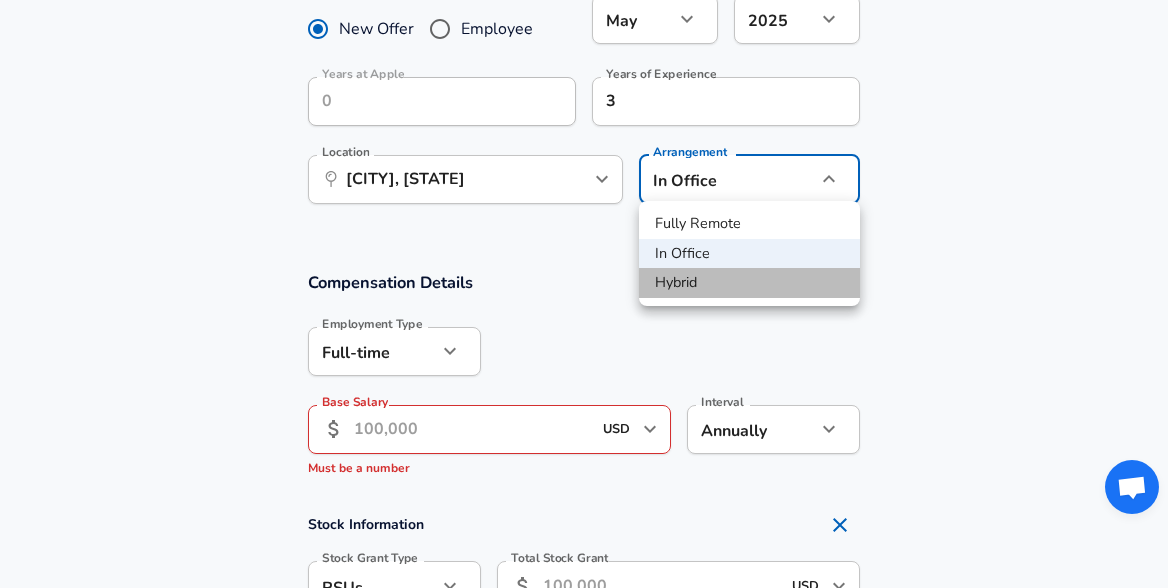 click on "Hybrid" at bounding box center [749, 283] 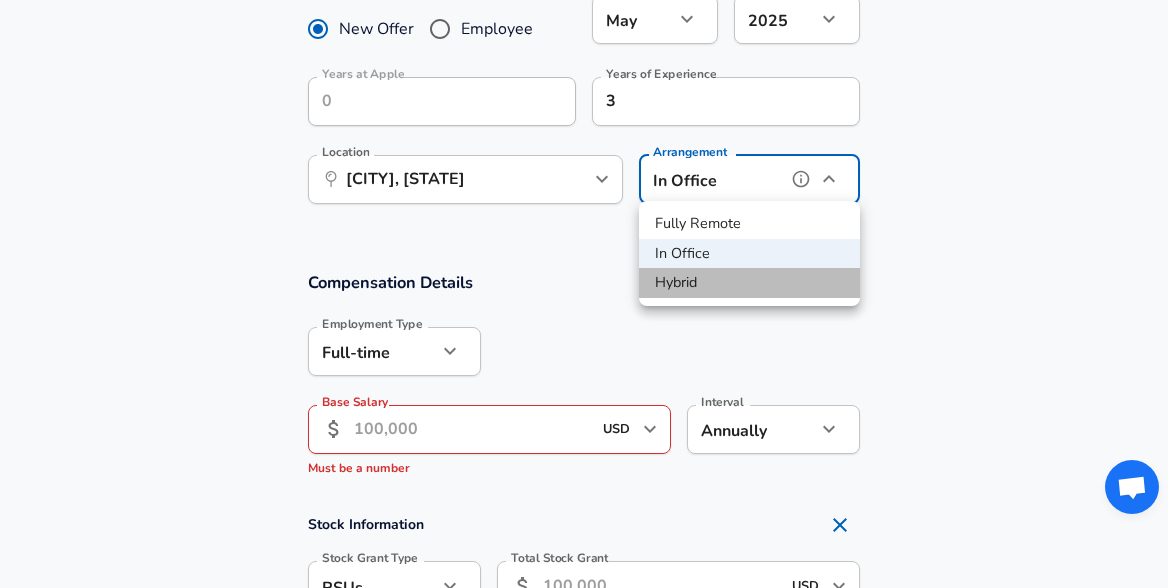 type on "hybrid" 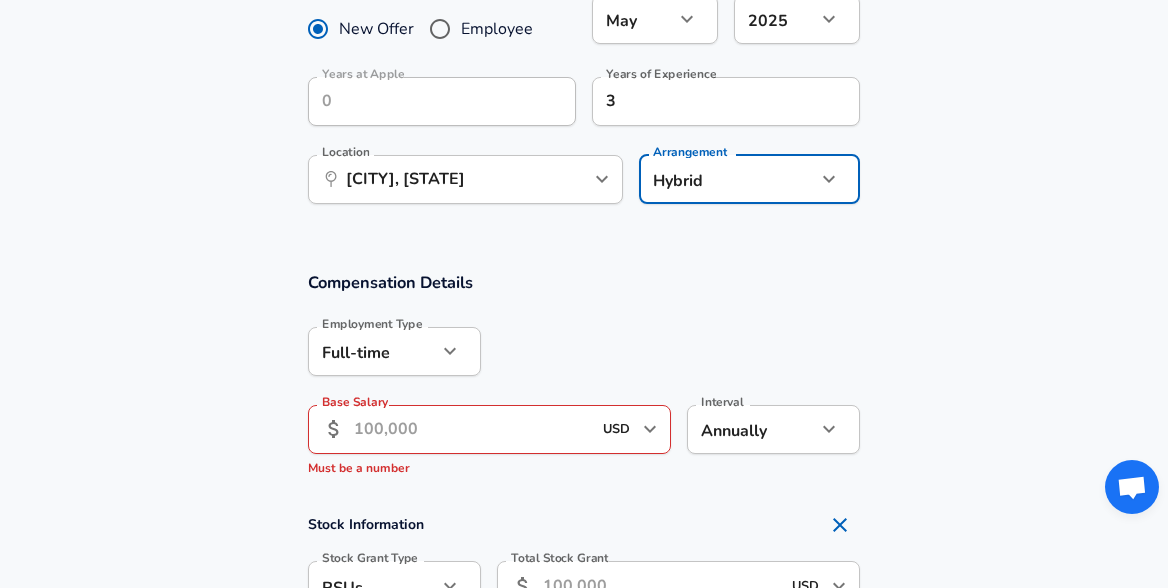 click on "Base Salary" at bounding box center [472, 429] 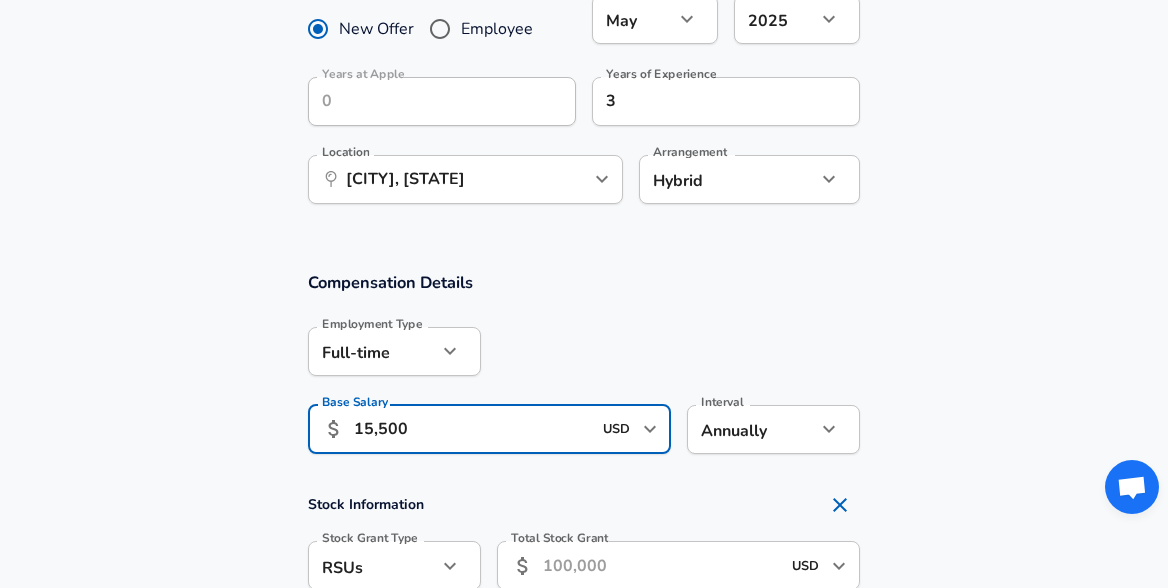 type on "155,000" 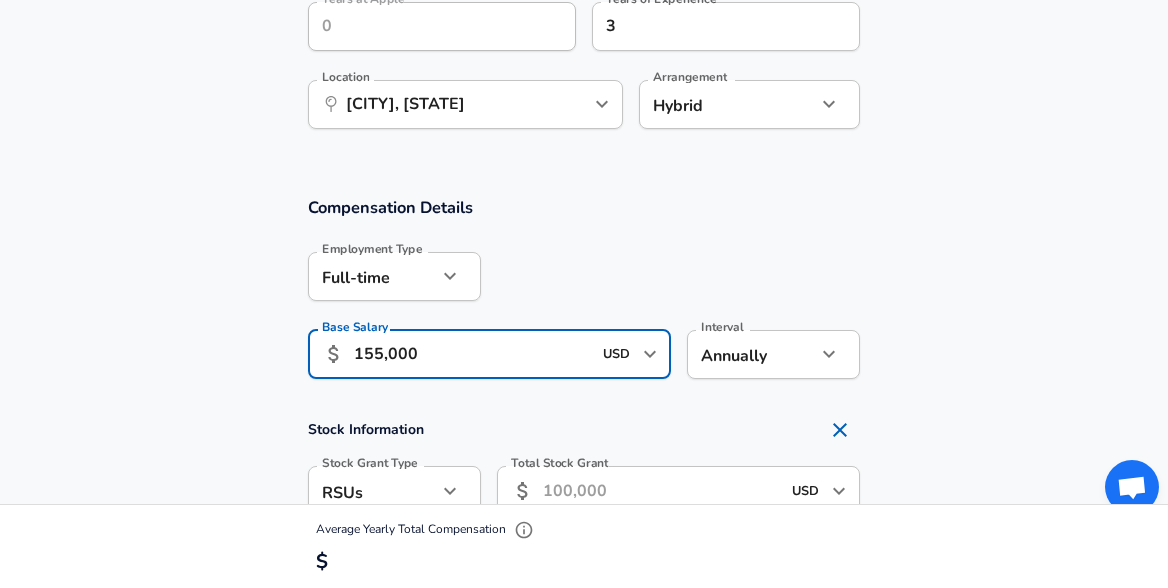 scroll, scrollTop: 1042, scrollLeft: 0, axis: vertical 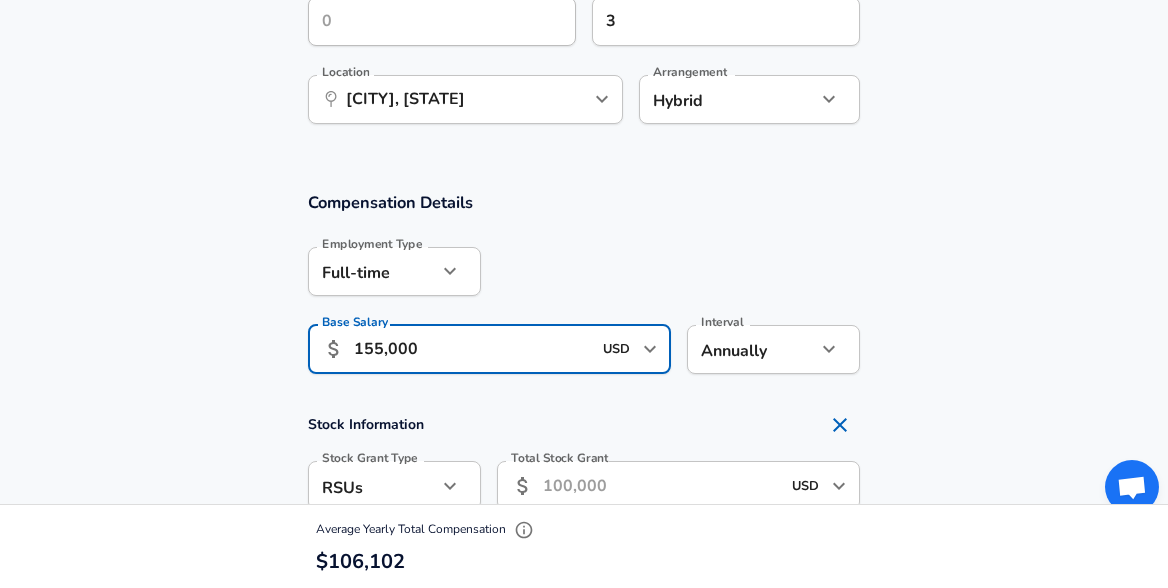 click on "Total Stock Grant" at bounding box center (661, 485) 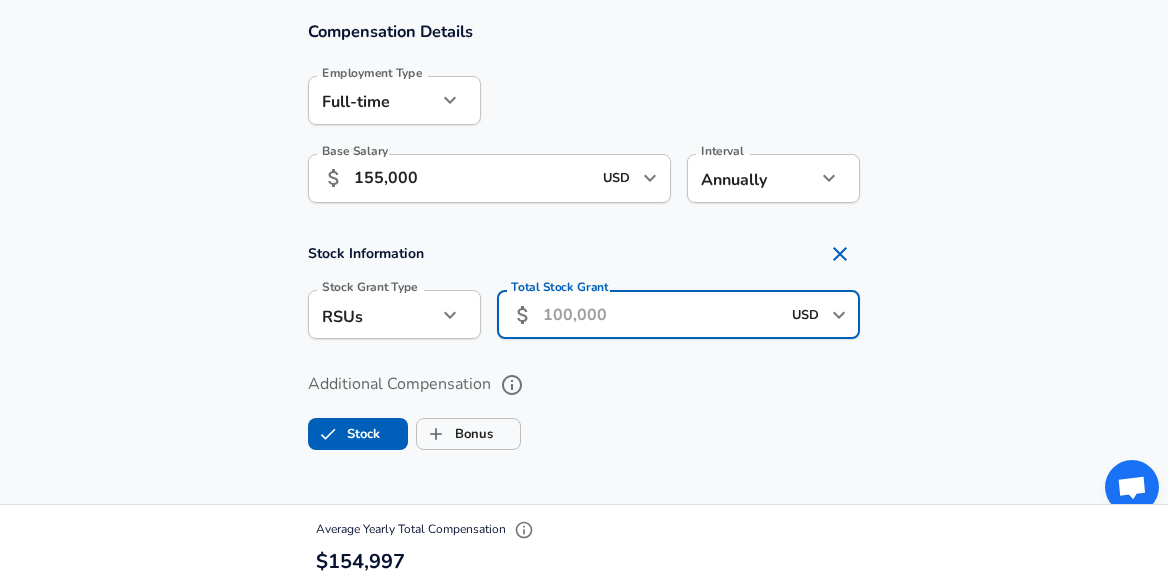 scroll, scrollTop: 1221, scrollLeft: 0, axis: vertical 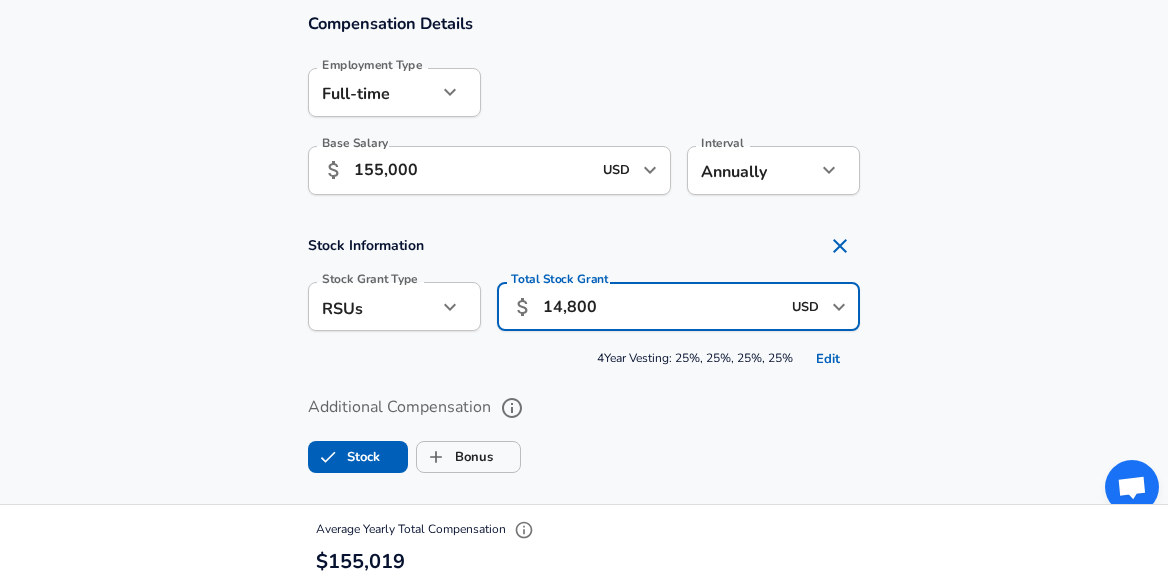 type on "148,000" 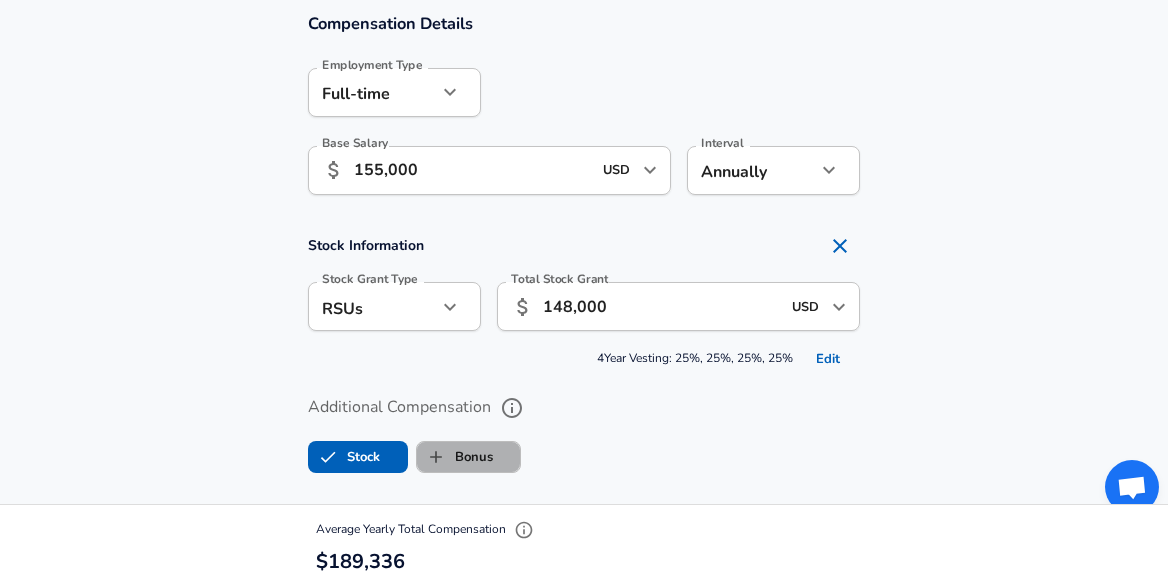 click on "Bonus" at bounding box center (455, 457) 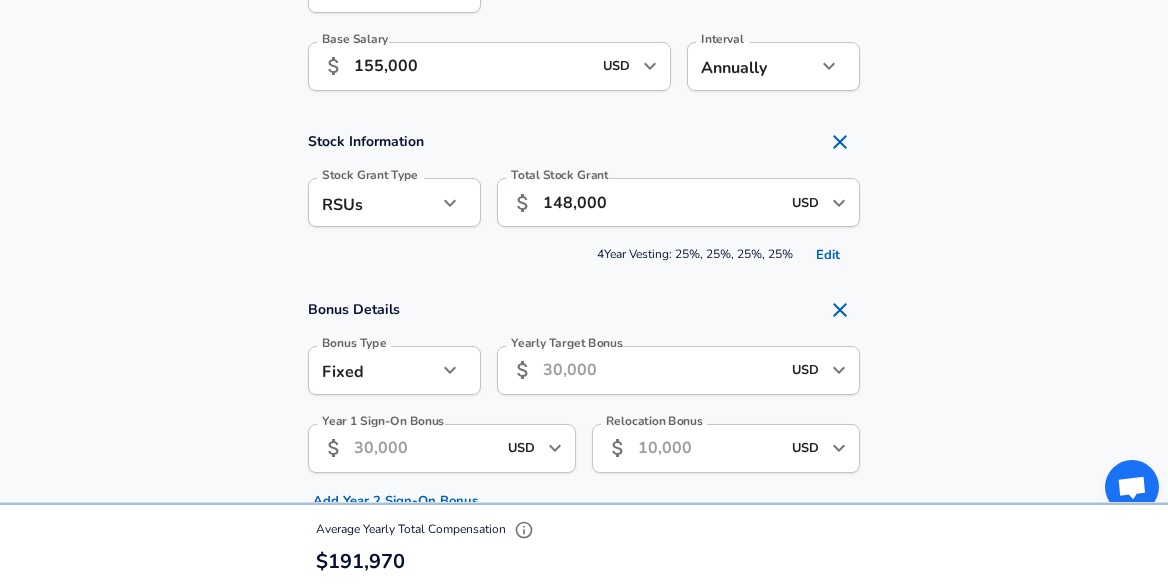 scroll, scrollTop: 1327, scrollLeft: 0, axis: vertical 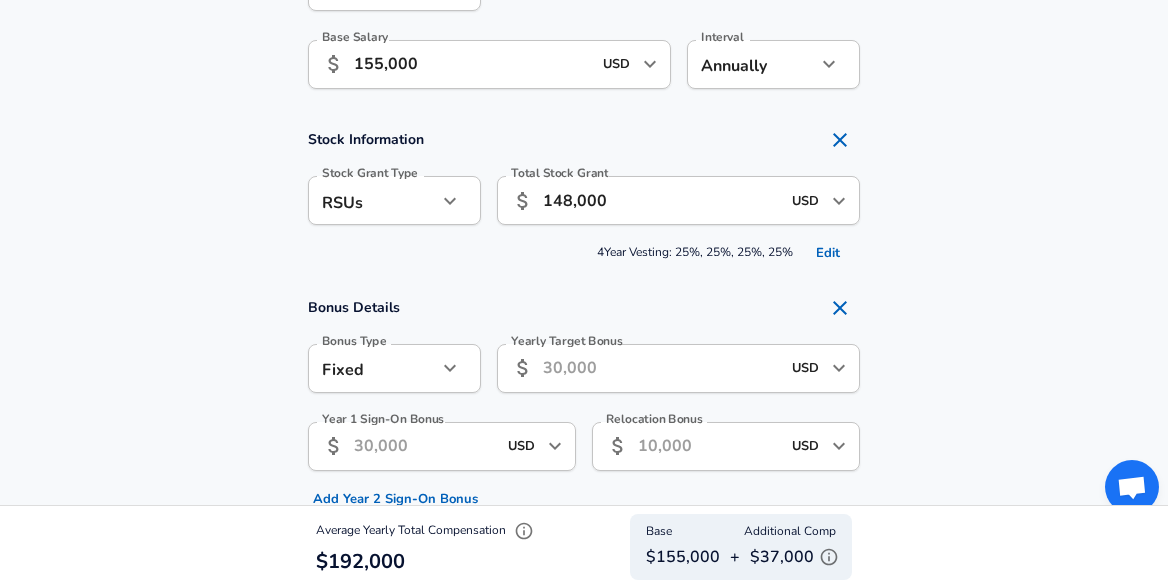 click 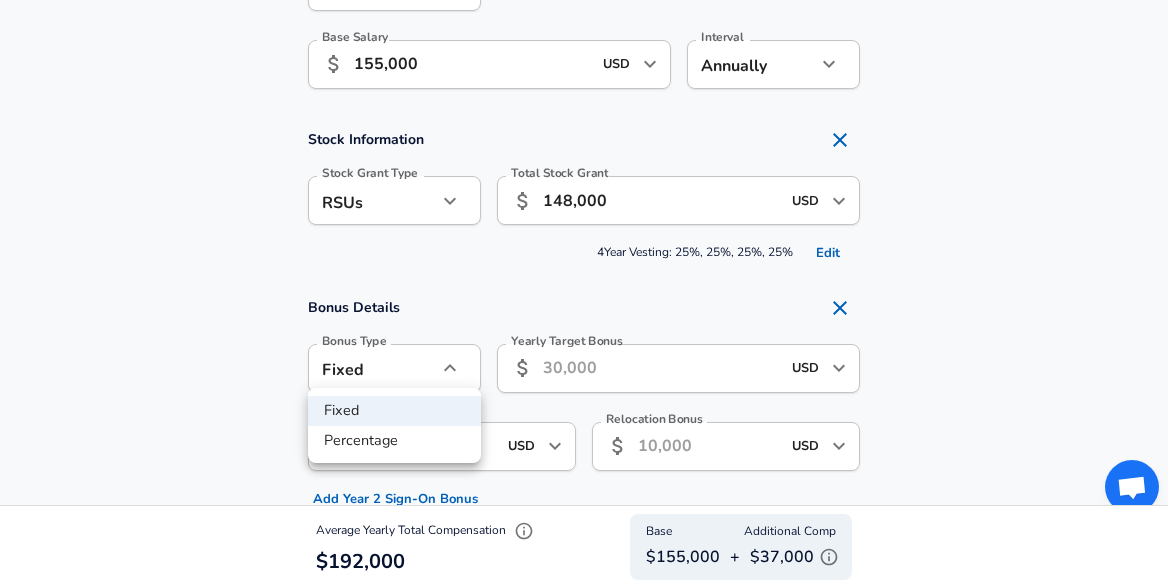 click at bounding box center [584, 294] 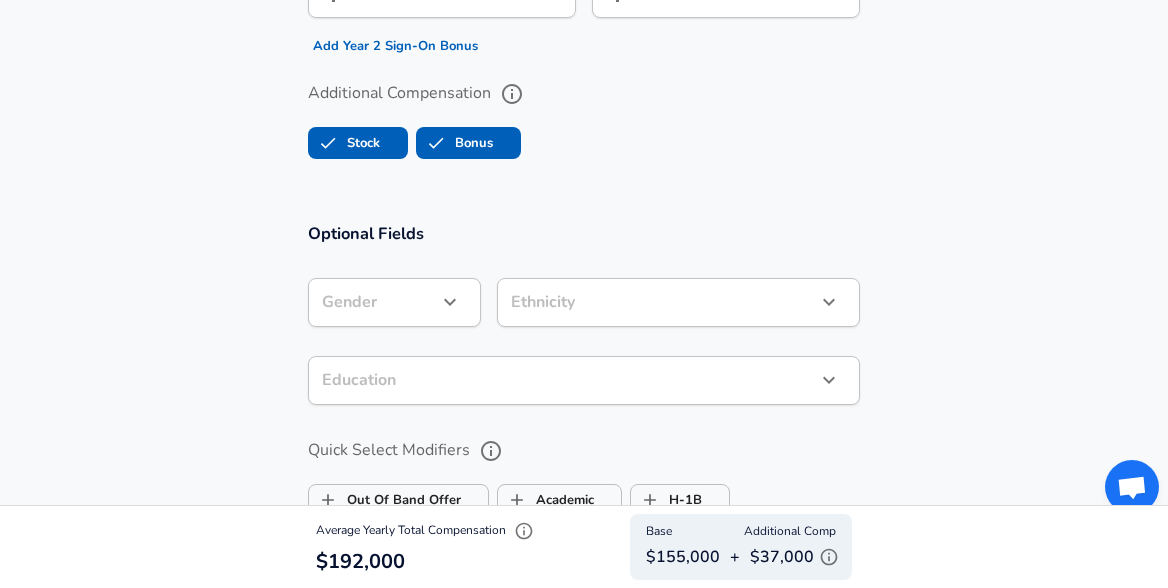 scroll, scrollTop: 1525, scrollLeft: 0, axis: vertical 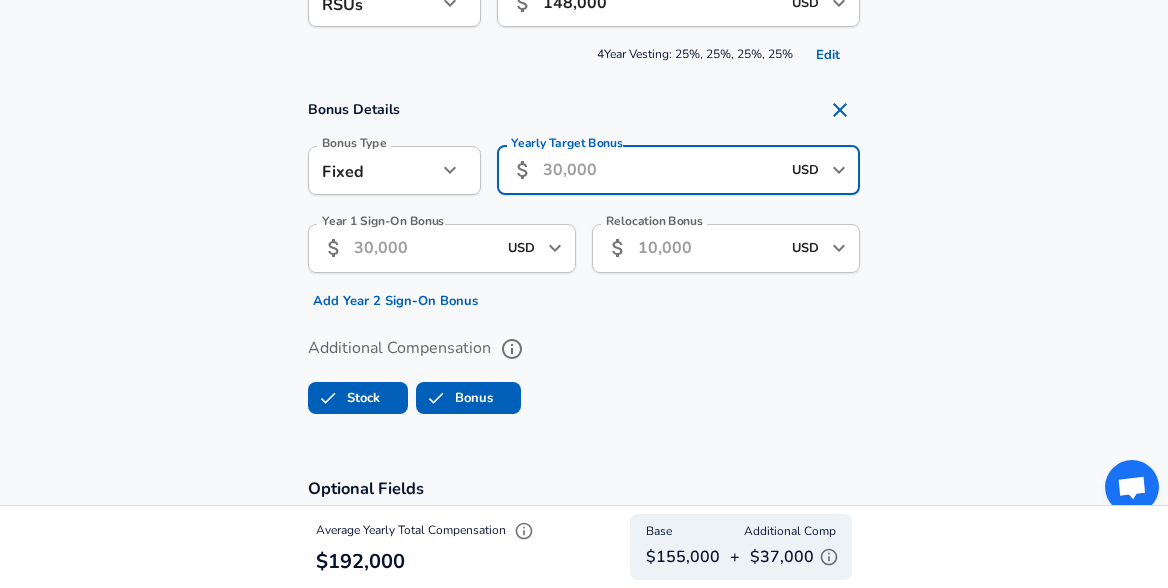 click on "Yearly Target Bonus" at bounding box center [661, 170] 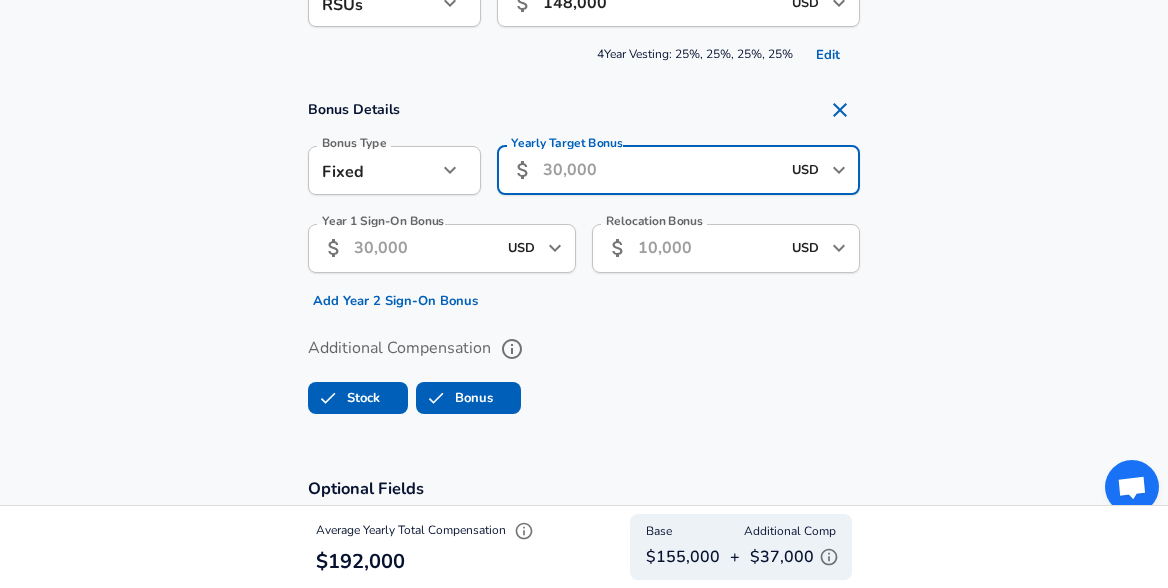 click on "Year 1 Sign-On Bonus" at bounding box center [425, 248] 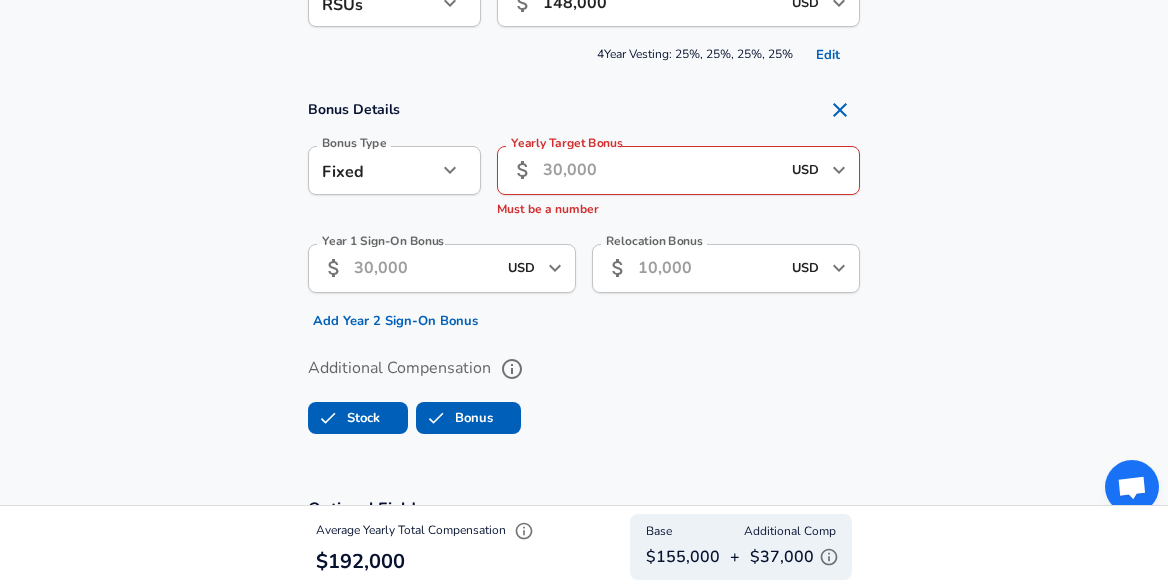 click on "Yearly Target Bonus" at bounding box center [661, 170] 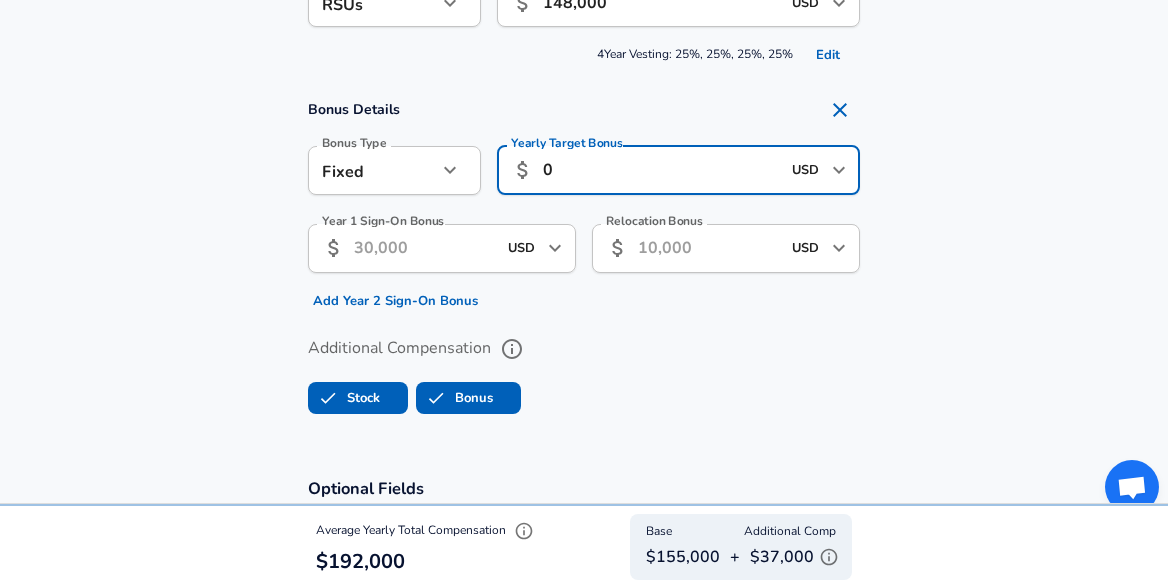 type on "0" 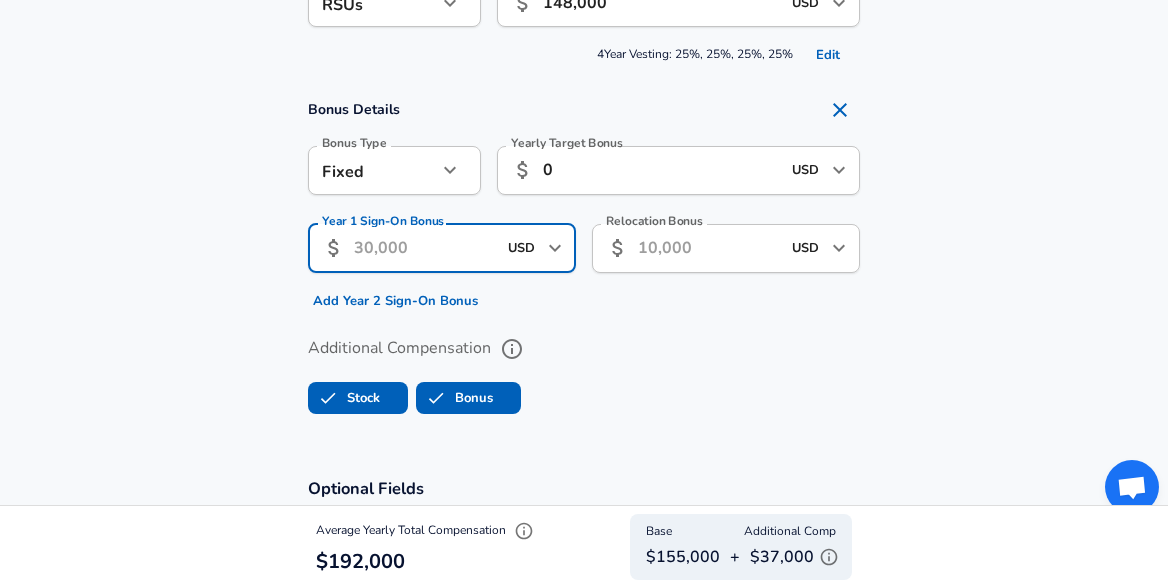 click on "Year 1 Sign-On Bonus" at bounding box center (425, 248) 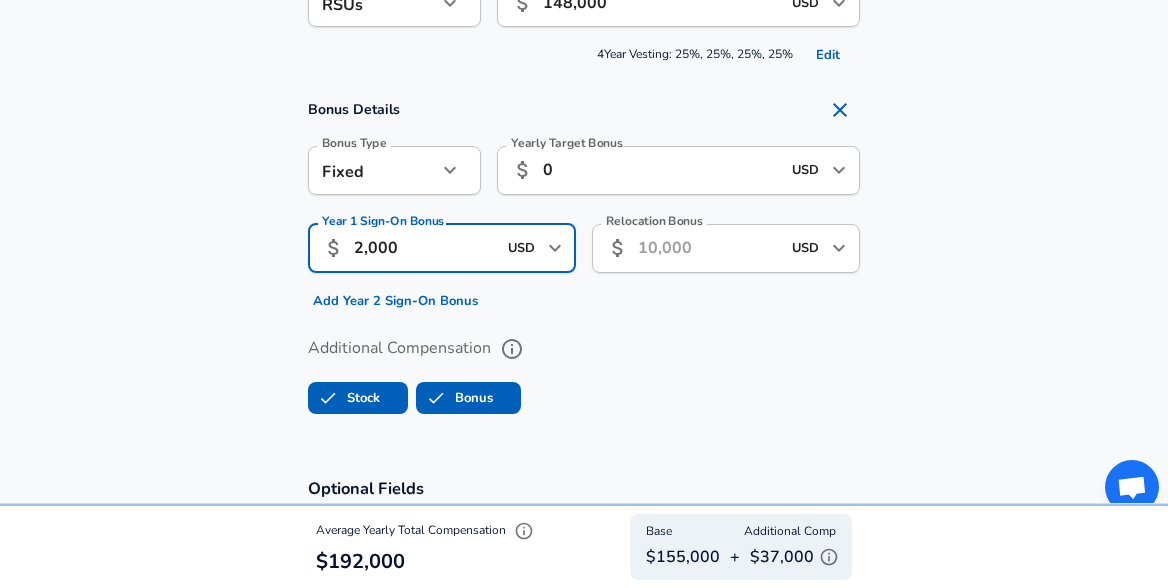 type on "20,000" 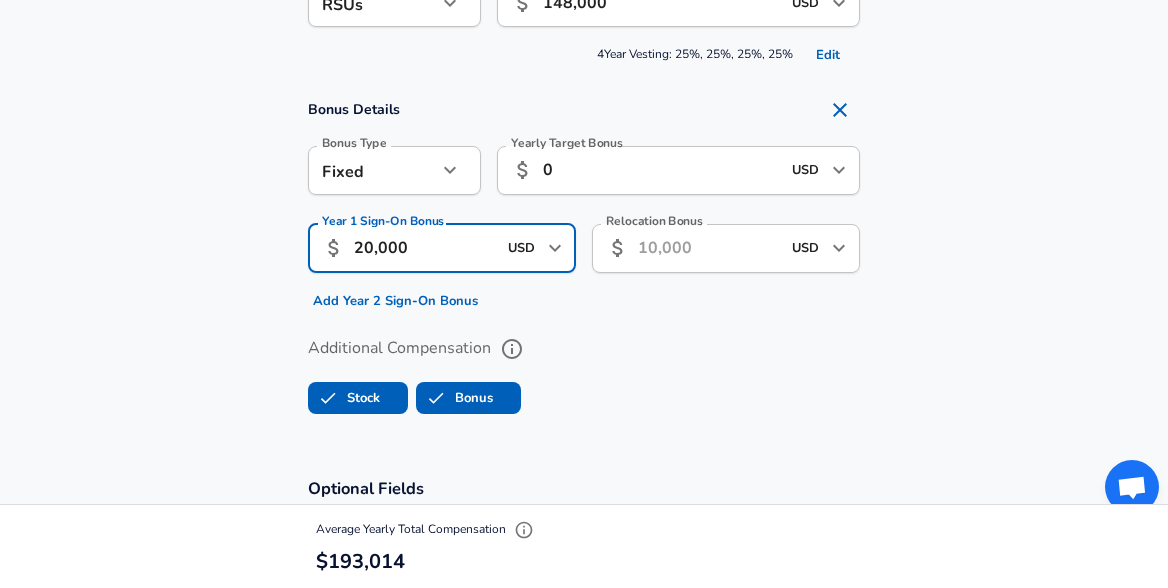 click on "Relocation Bonus" at bounding box center [709, 248] 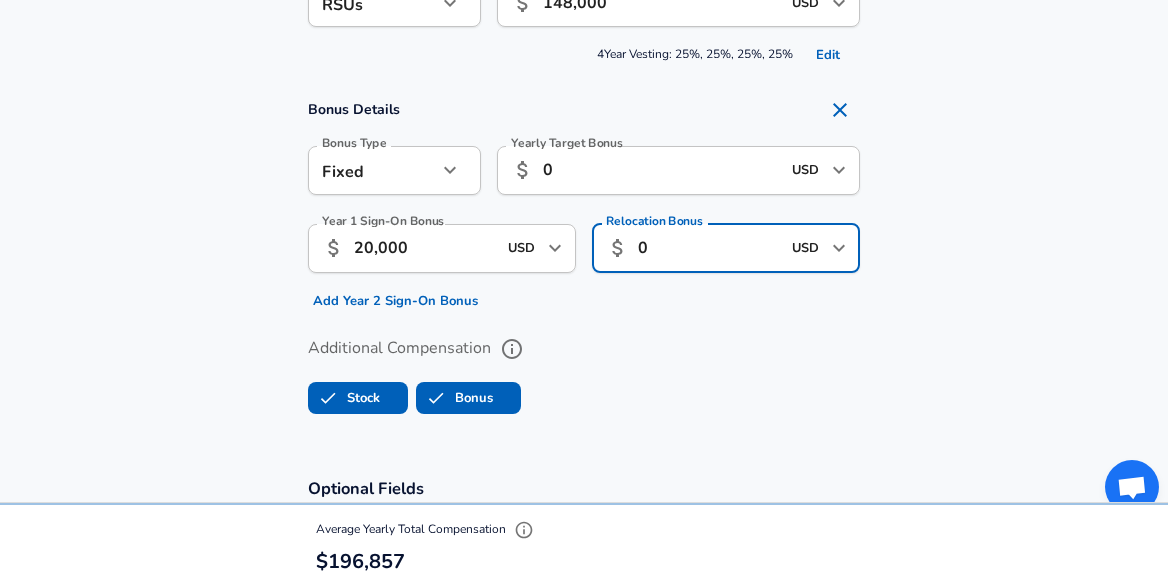 type on "0" 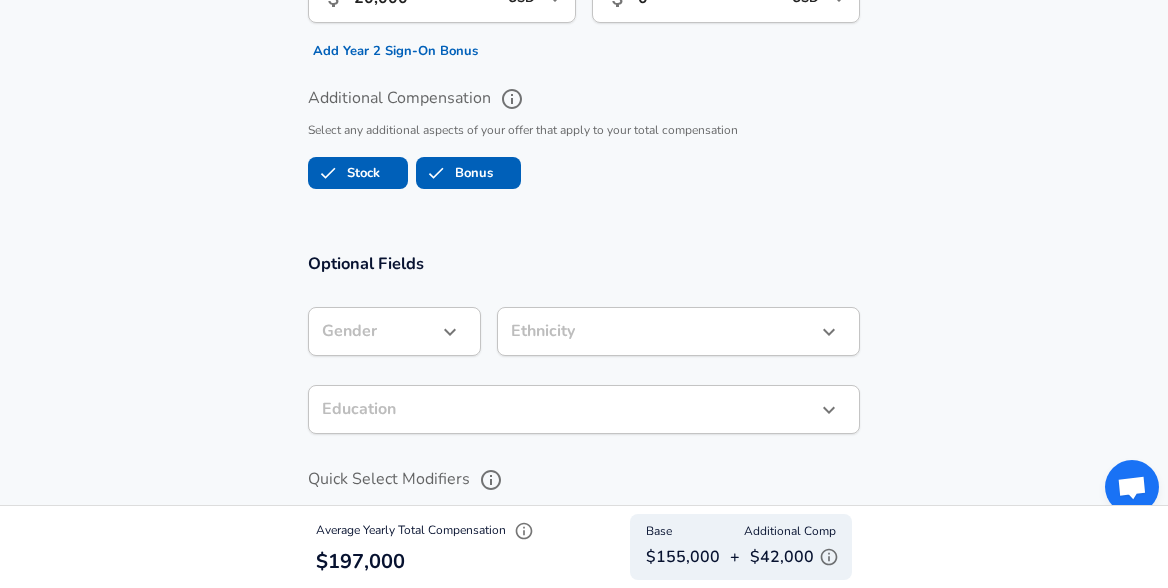 scroll, scrollTop: 1795, scrollLeft: 0, axis: vertical 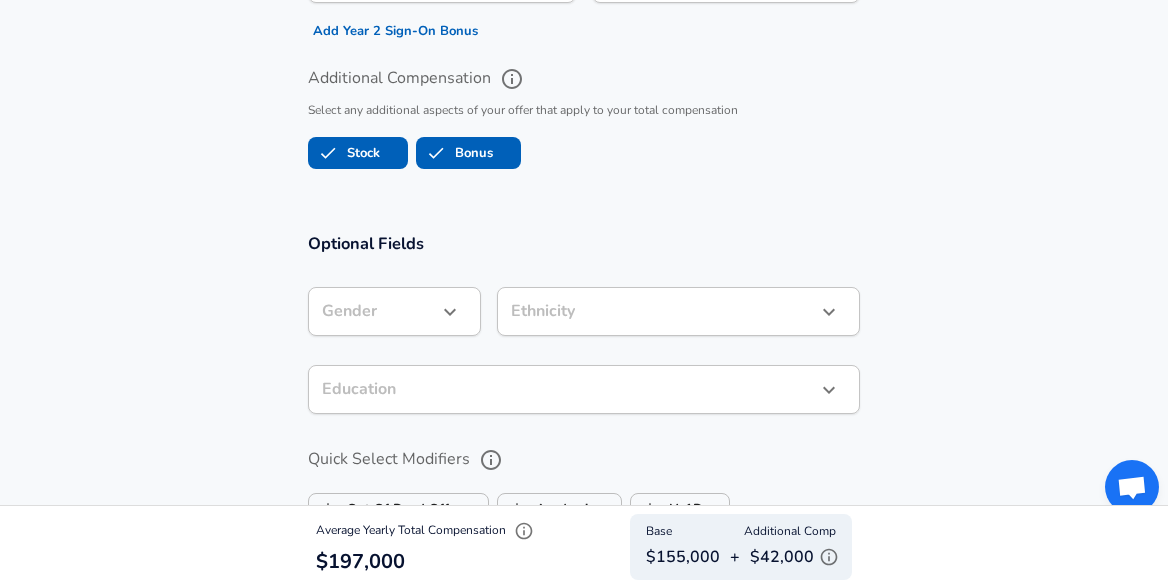click on "Levels.fyi - Add Your Compensation Anonymously" at bounding box center (584, -1501) 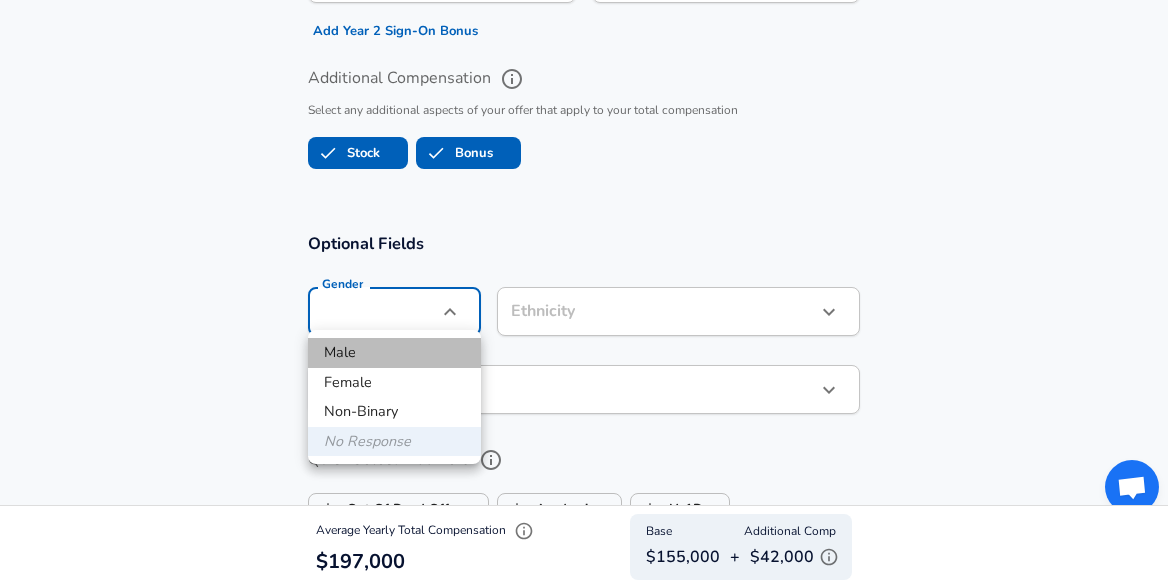 click on "Male" at bounding box center (394, 353) 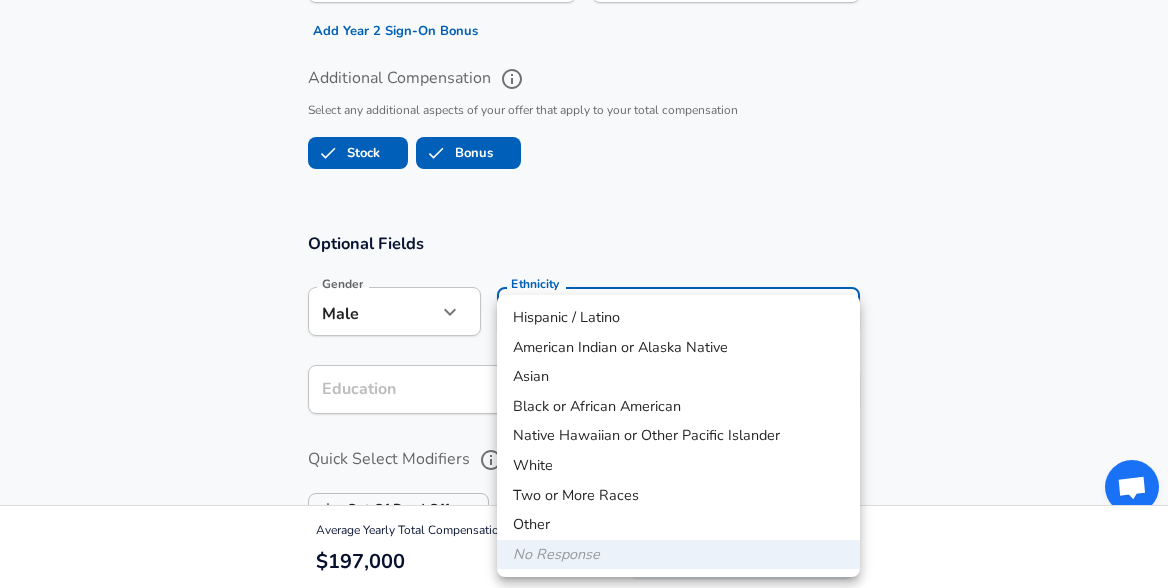 click on "Levels.fyi - Add Your Compensation Anonymously" at bounding box center (584, -1501) 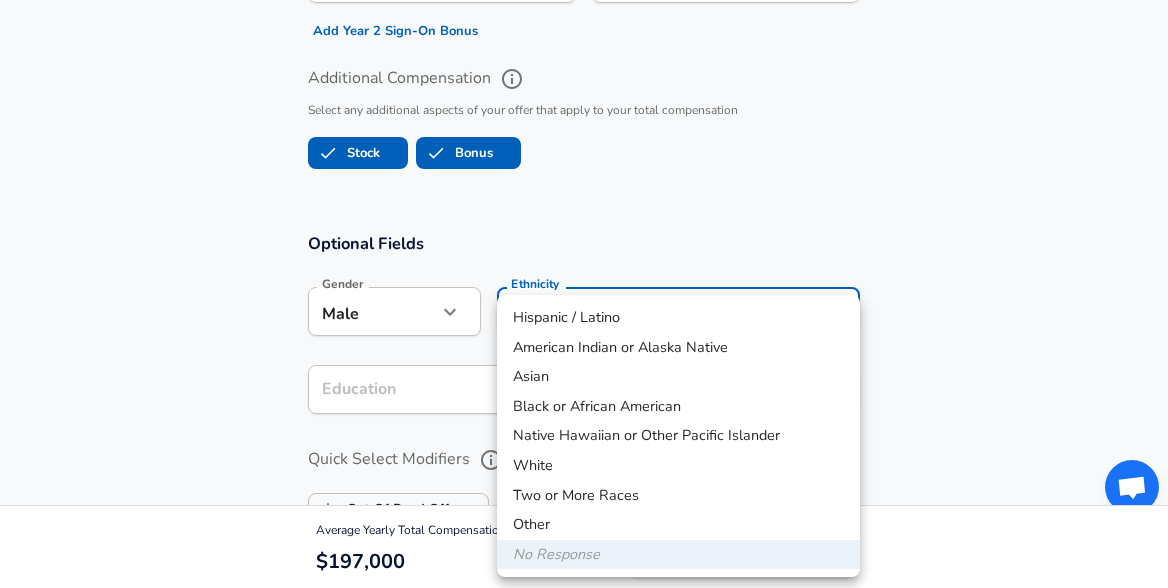 type on "Asian" 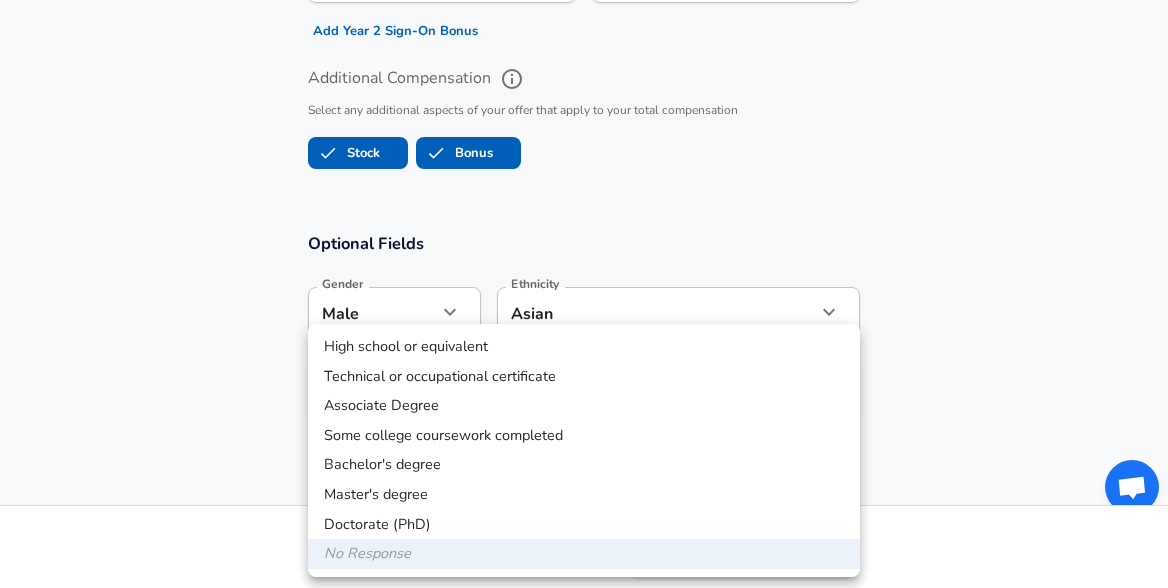 click on "Levels.fyi - Add Your Compensation Anonymously" at bounding box center [584, -1501] 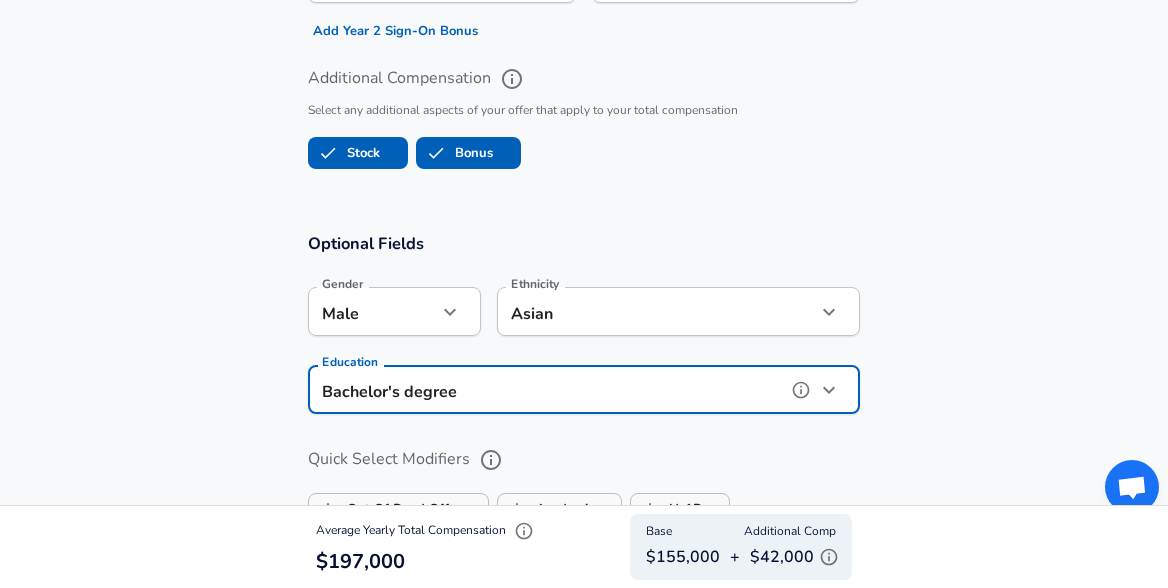type on "Bachelors degree" 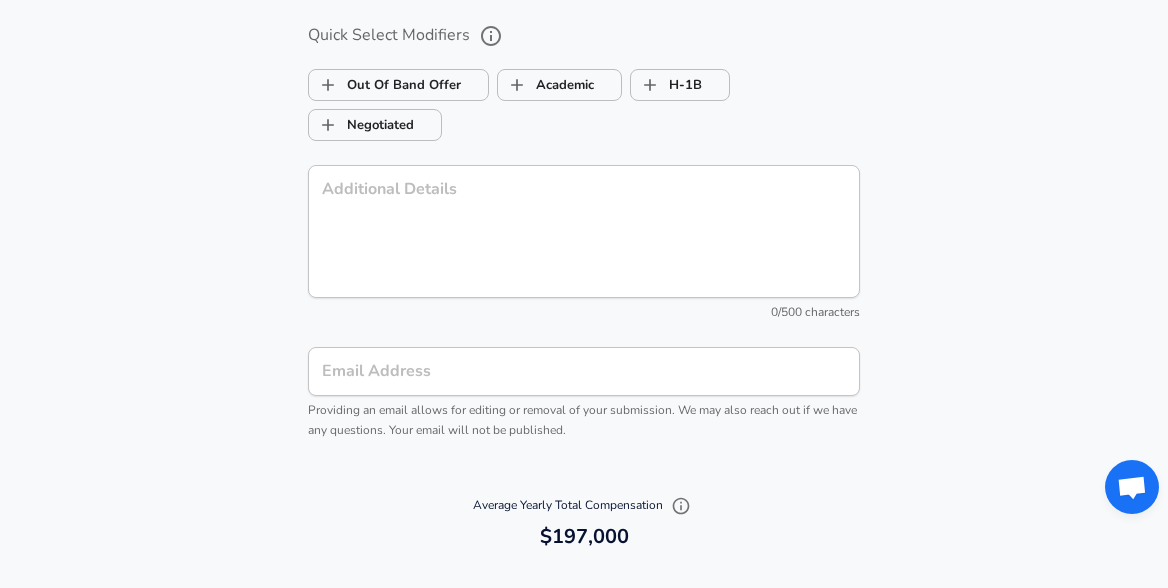 scroll, scrollTop: 2229, scrollLeft: 0, axis: vertical 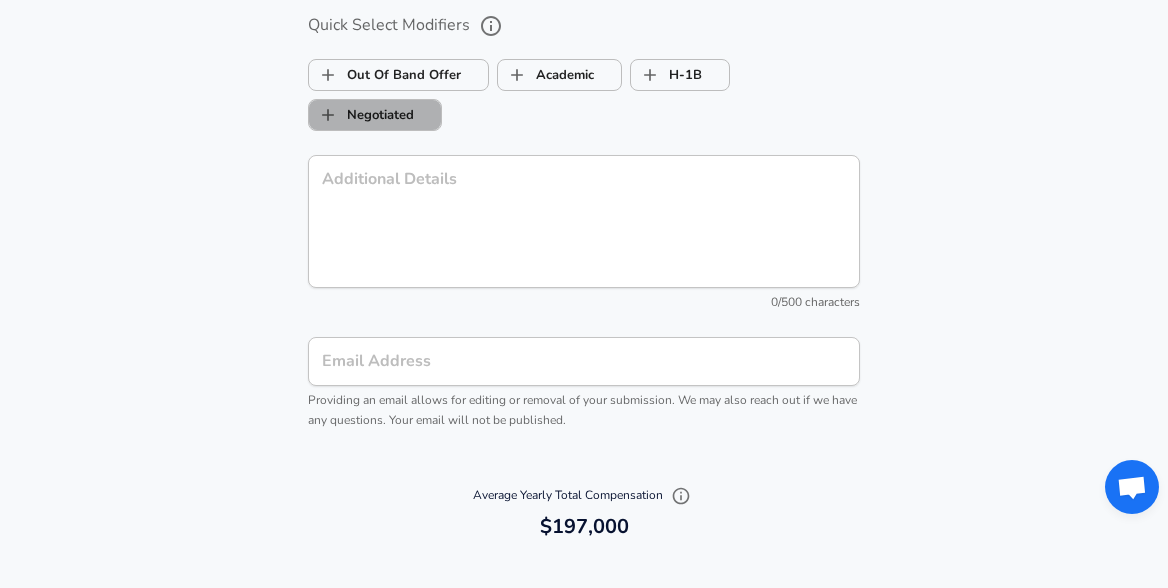 click on "Negotiated" at bounding box center [361, 115] 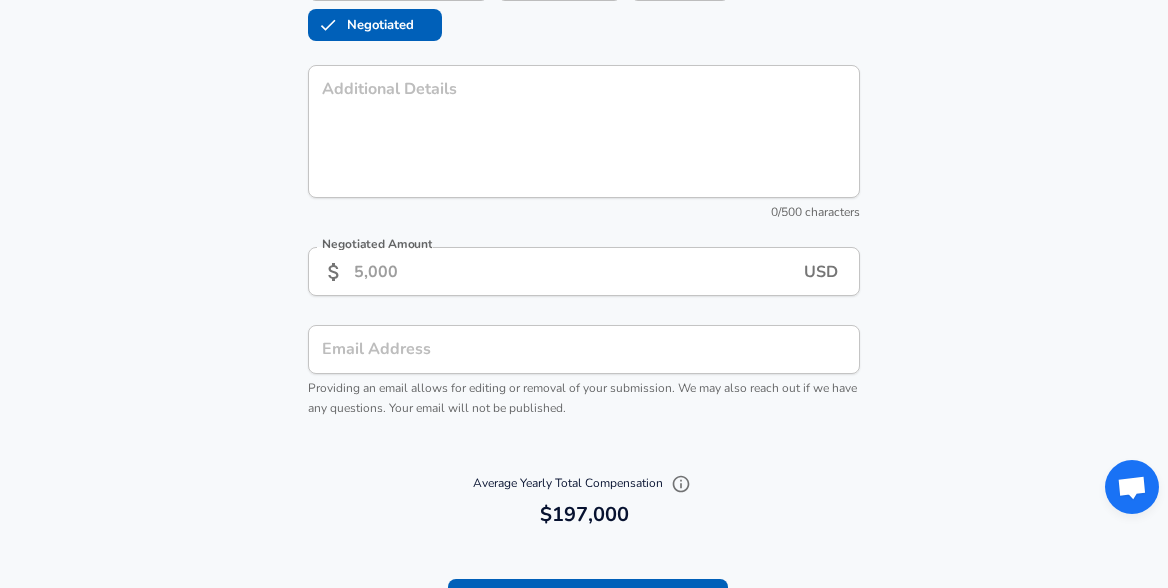 scroll, scrollTop: 2328, scrollLeft: 0, axis: vertical 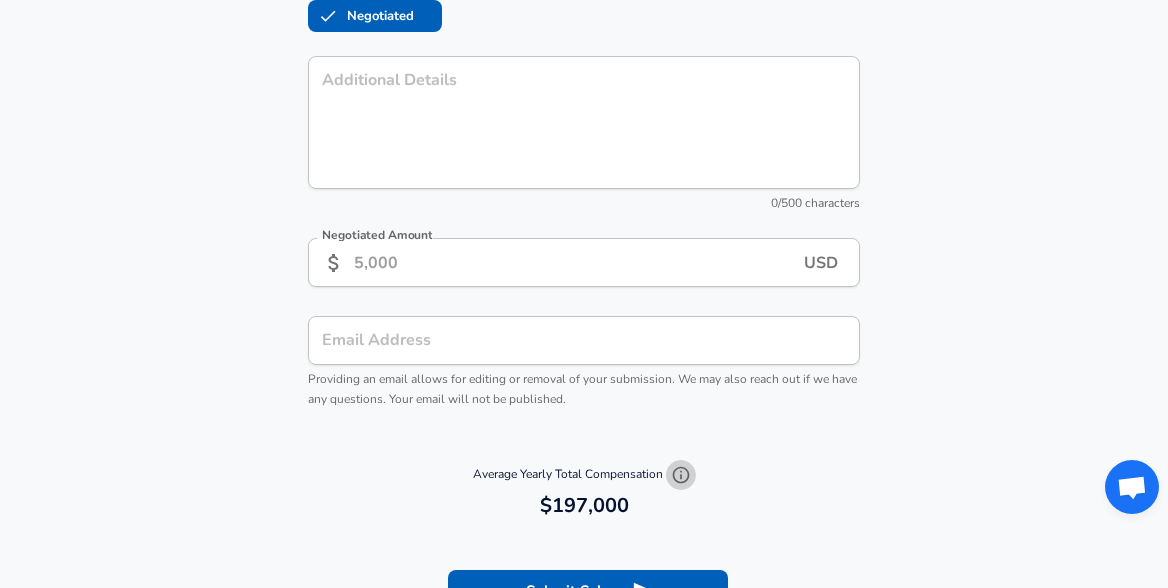 click 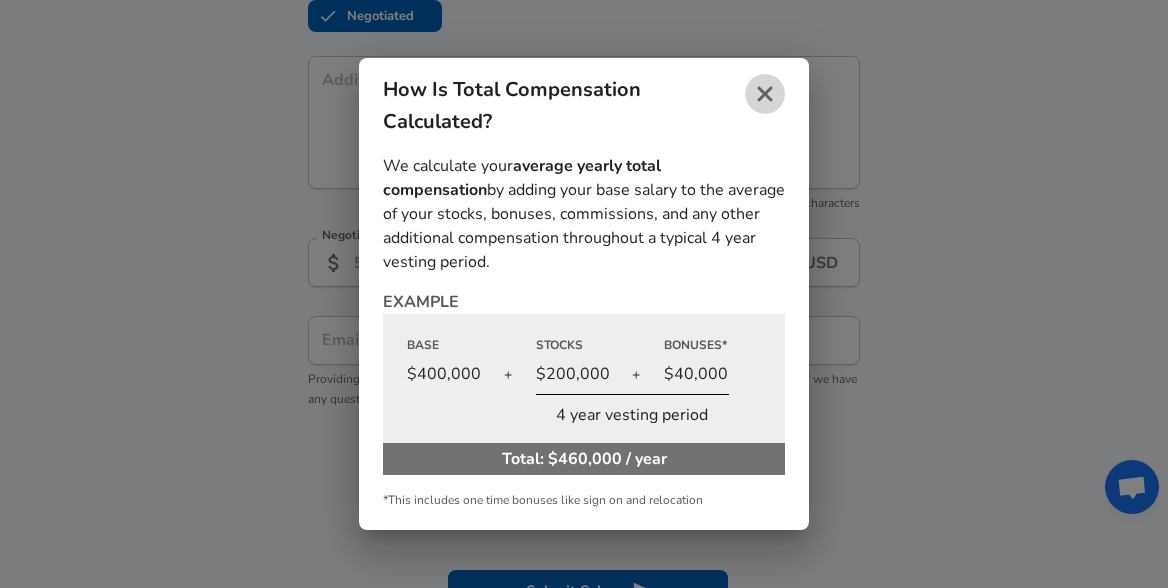 click 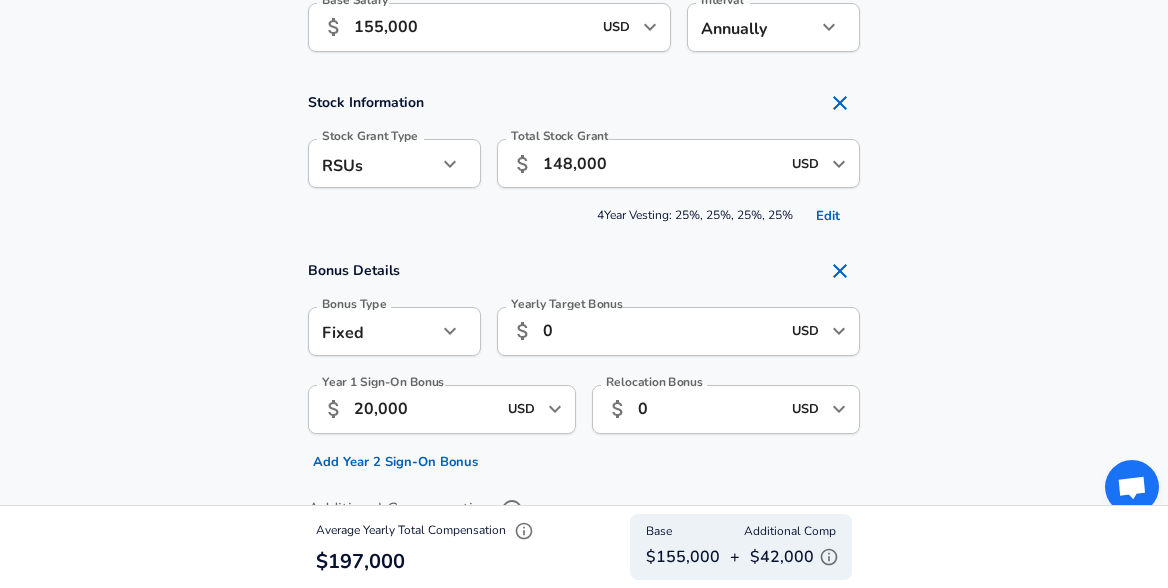 scroll, scrollTop: 1363, scrollLeft: 0, axis: vertical 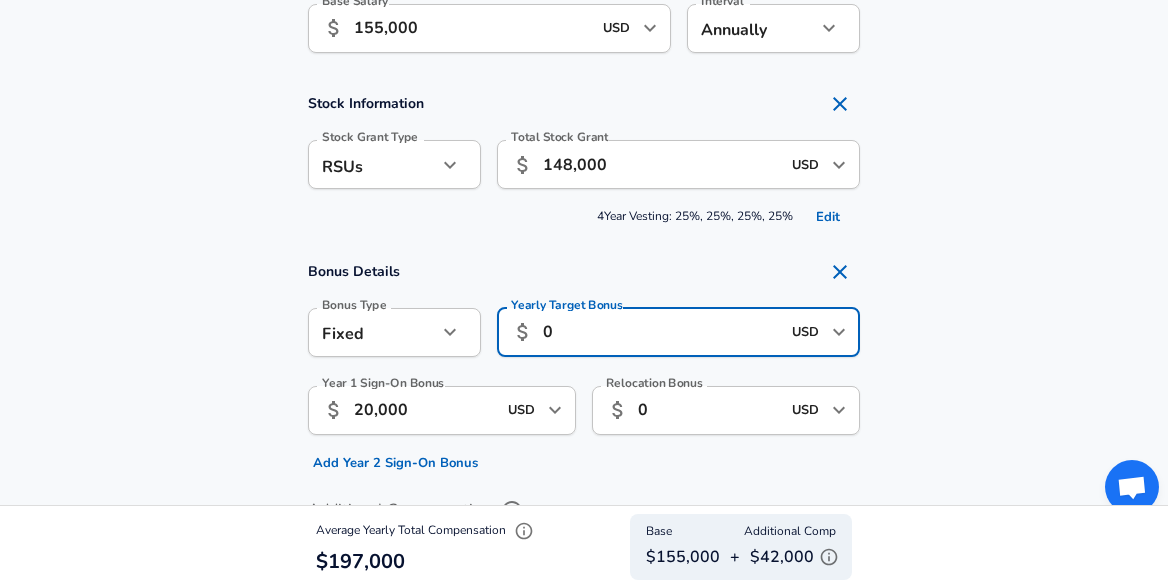 click on "0" at bounding box center (661, 332) 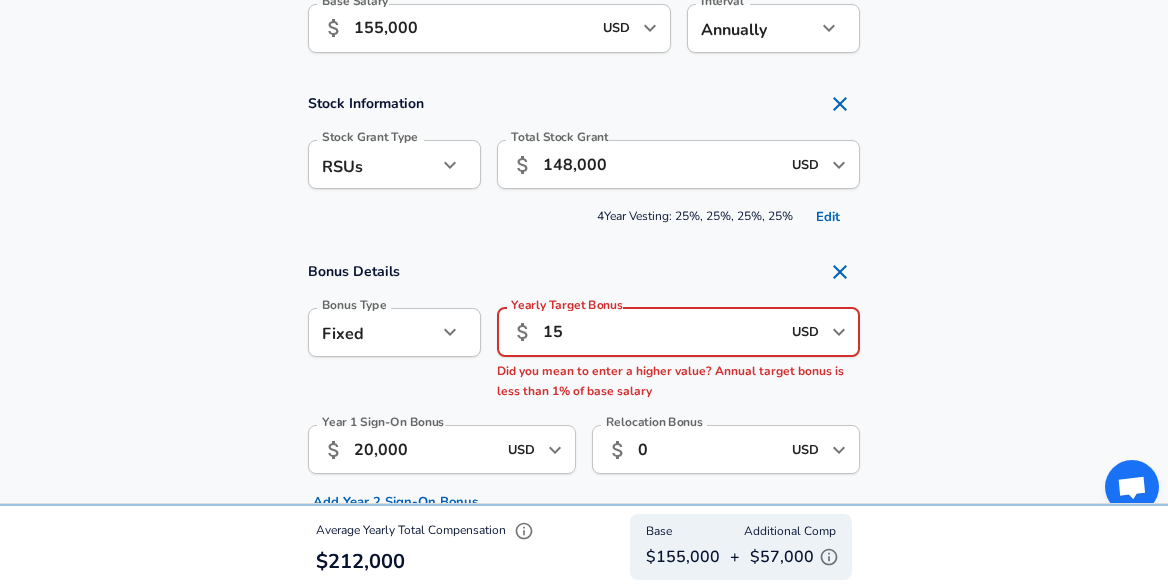 type on "1" 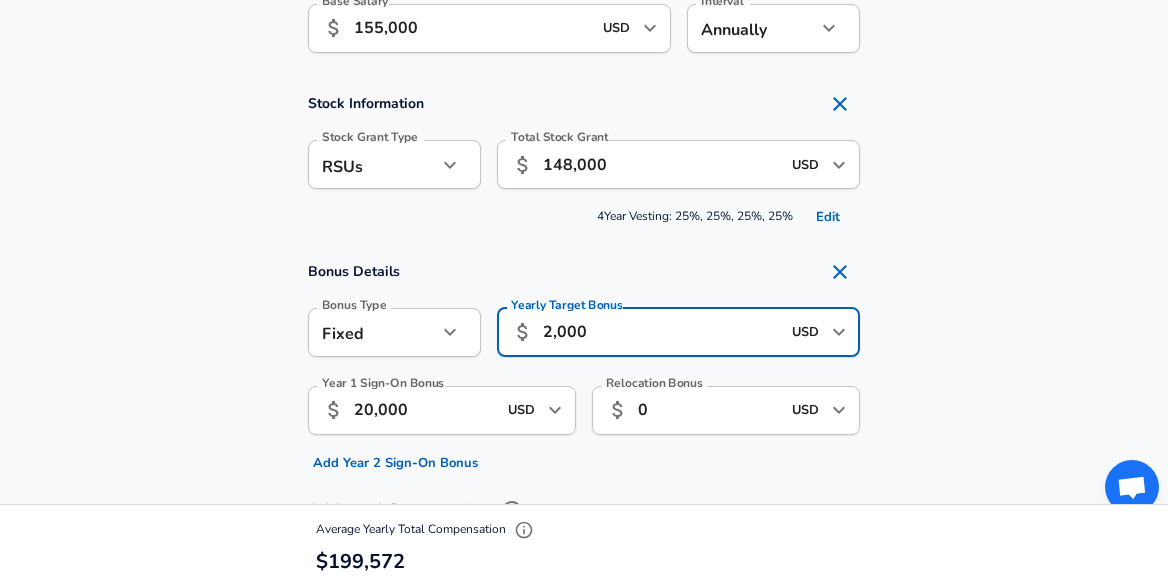 type on "20,000" 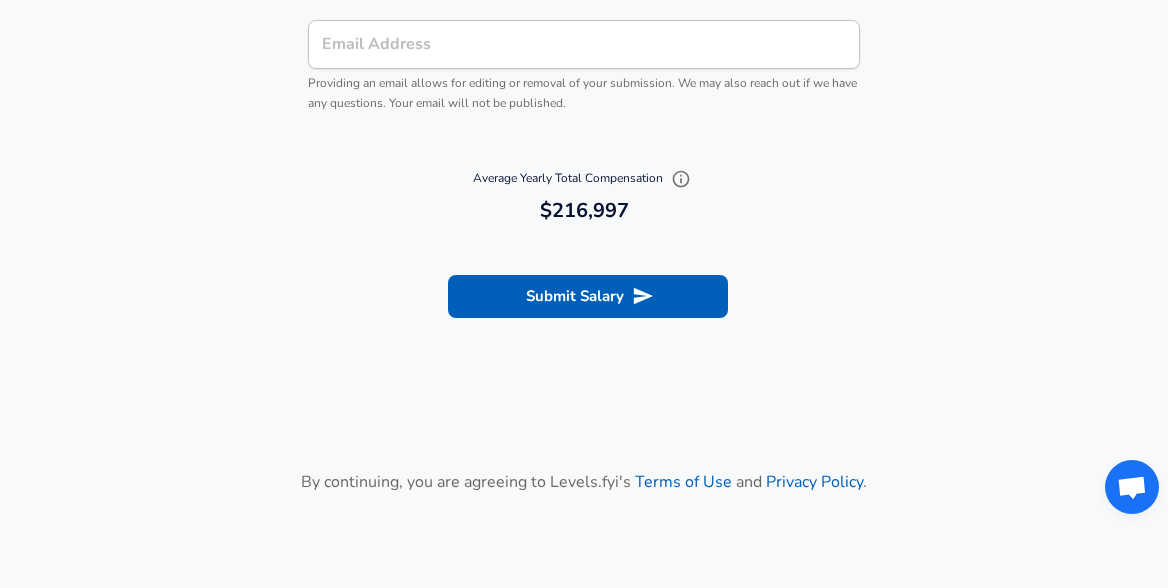 scroll, scrollTop: 2547, scrollLeft: 0, axis: vertical 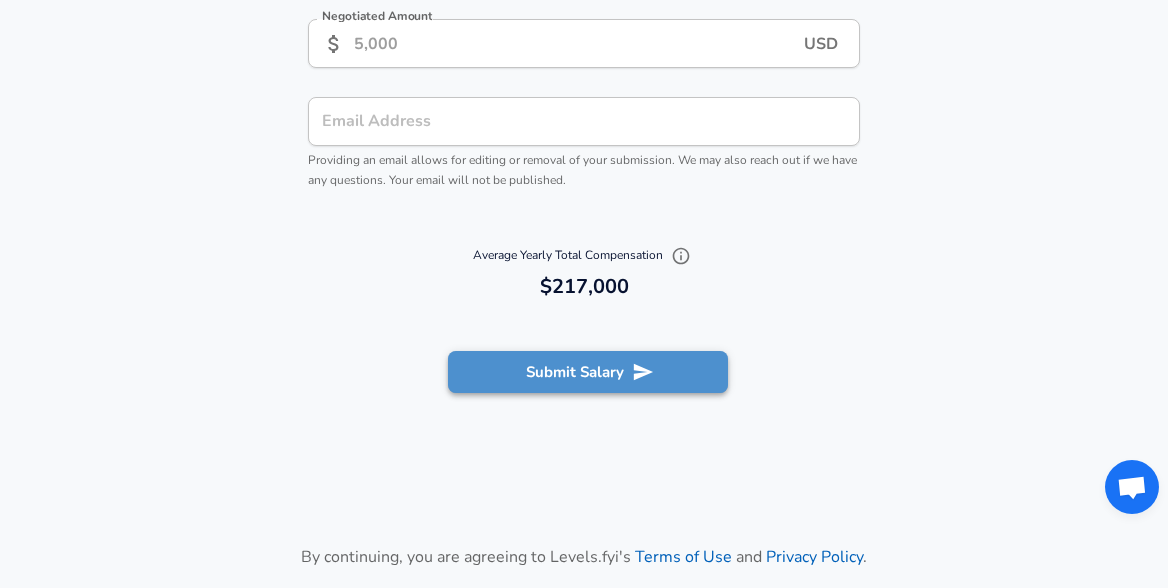 click on "Submit Salary" at bounding box center [588, 372] 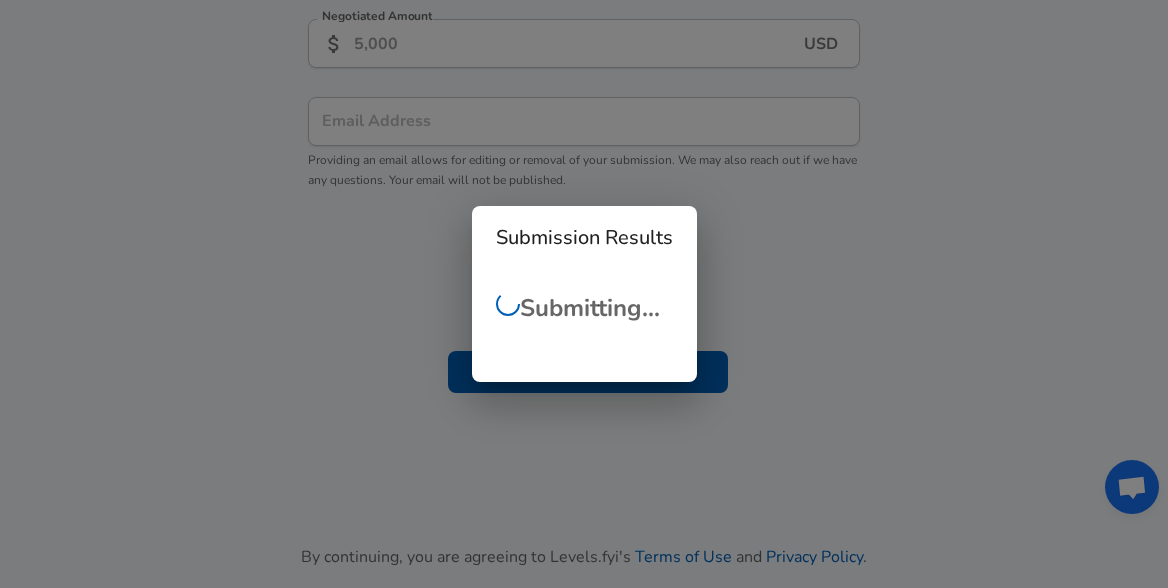 checkbox on "false" 